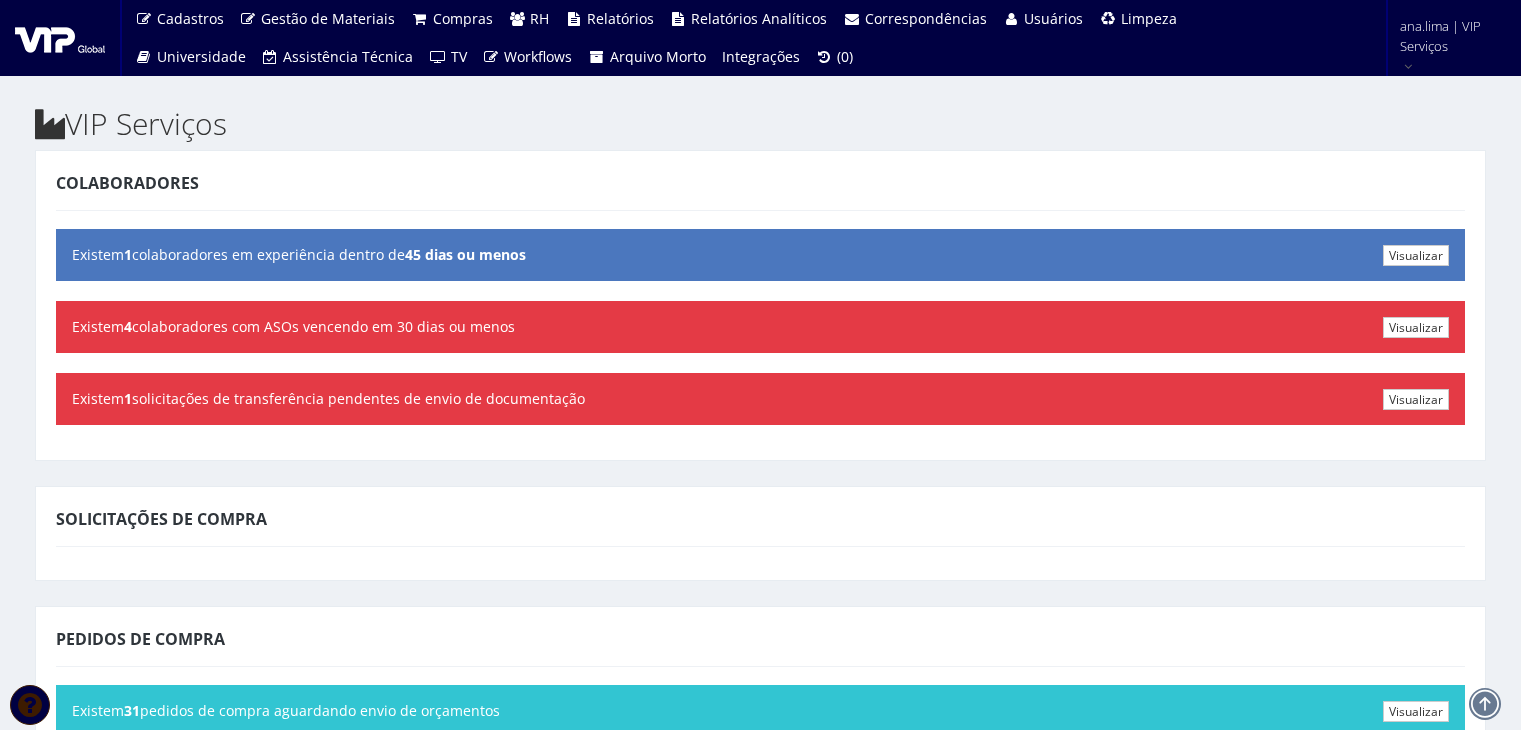 scroll, scrollTop: 0, scrollLeft: 0, axis: both 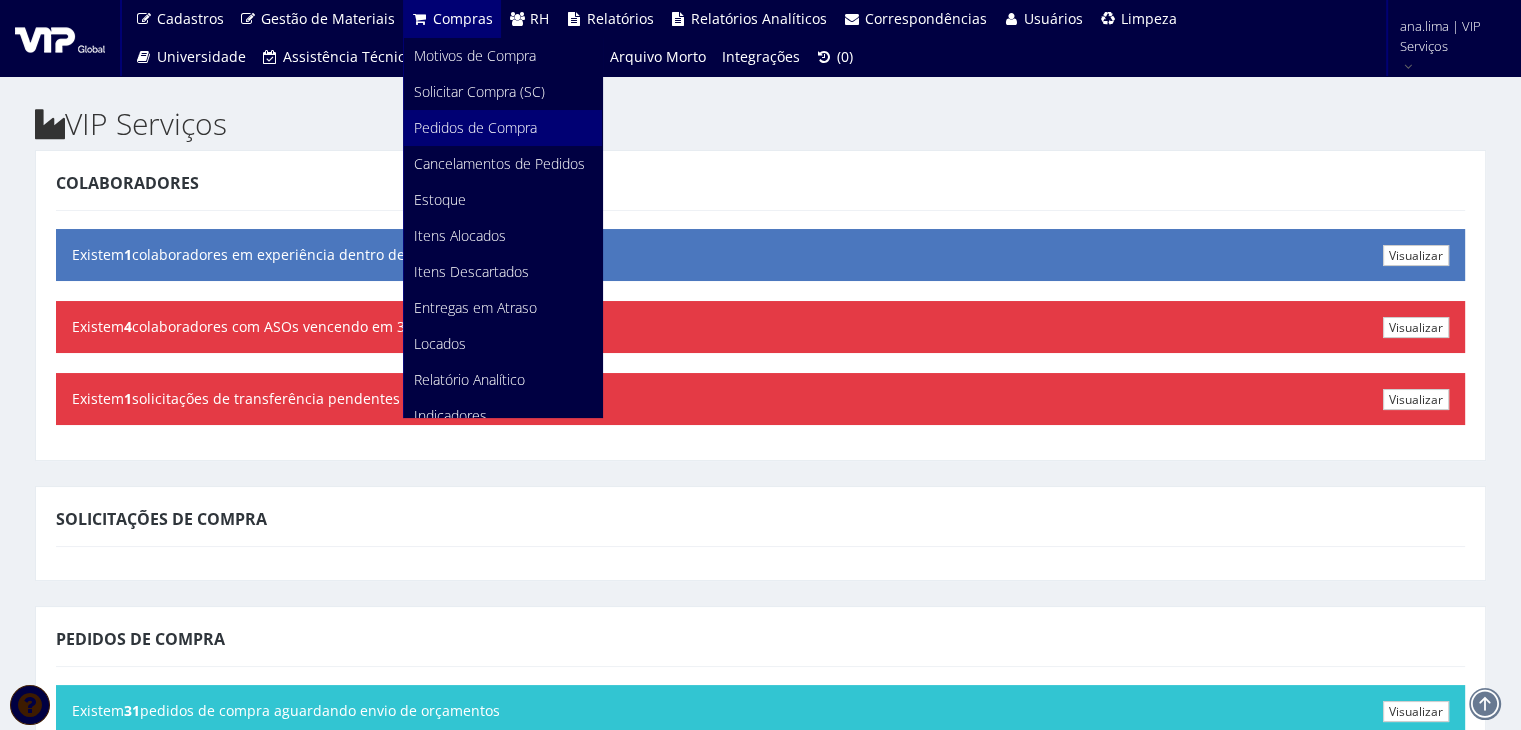 click on "Pedidos de Compra" at bounding box center (475, 127) 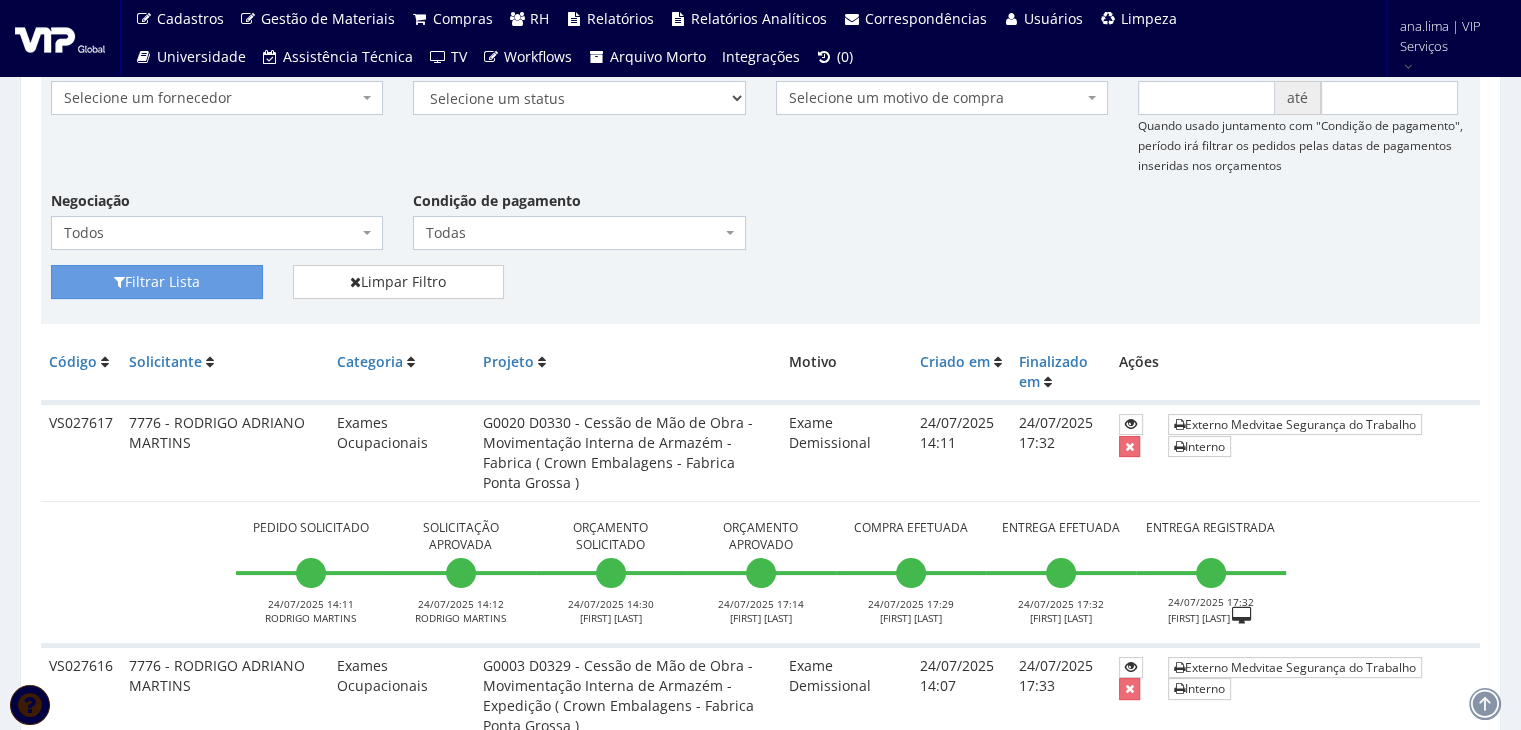 scroll, scrollTop: 0, scrollLeft: 0, axis: both 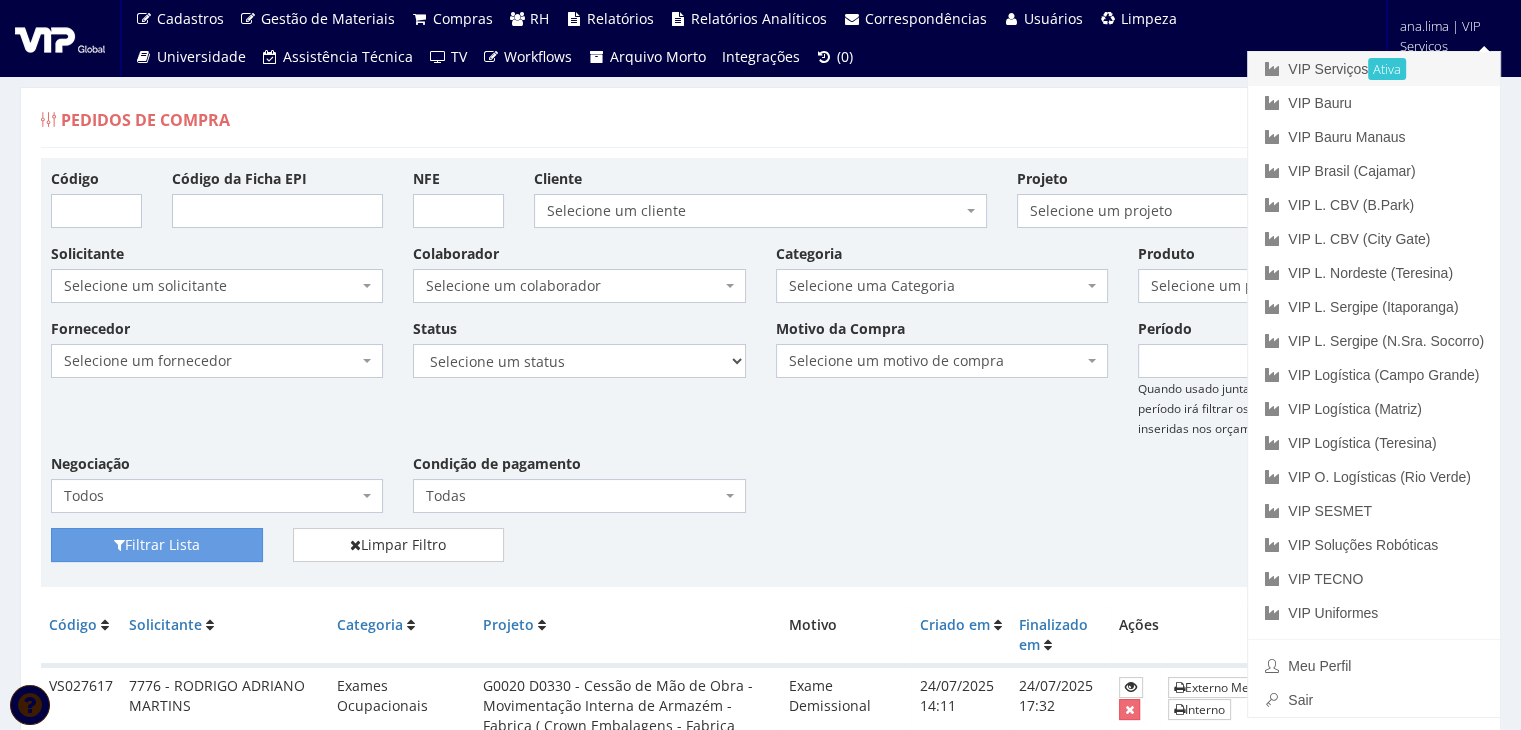 click on "VIP Serviços
Ativa" at bounding box center (1374, 69) 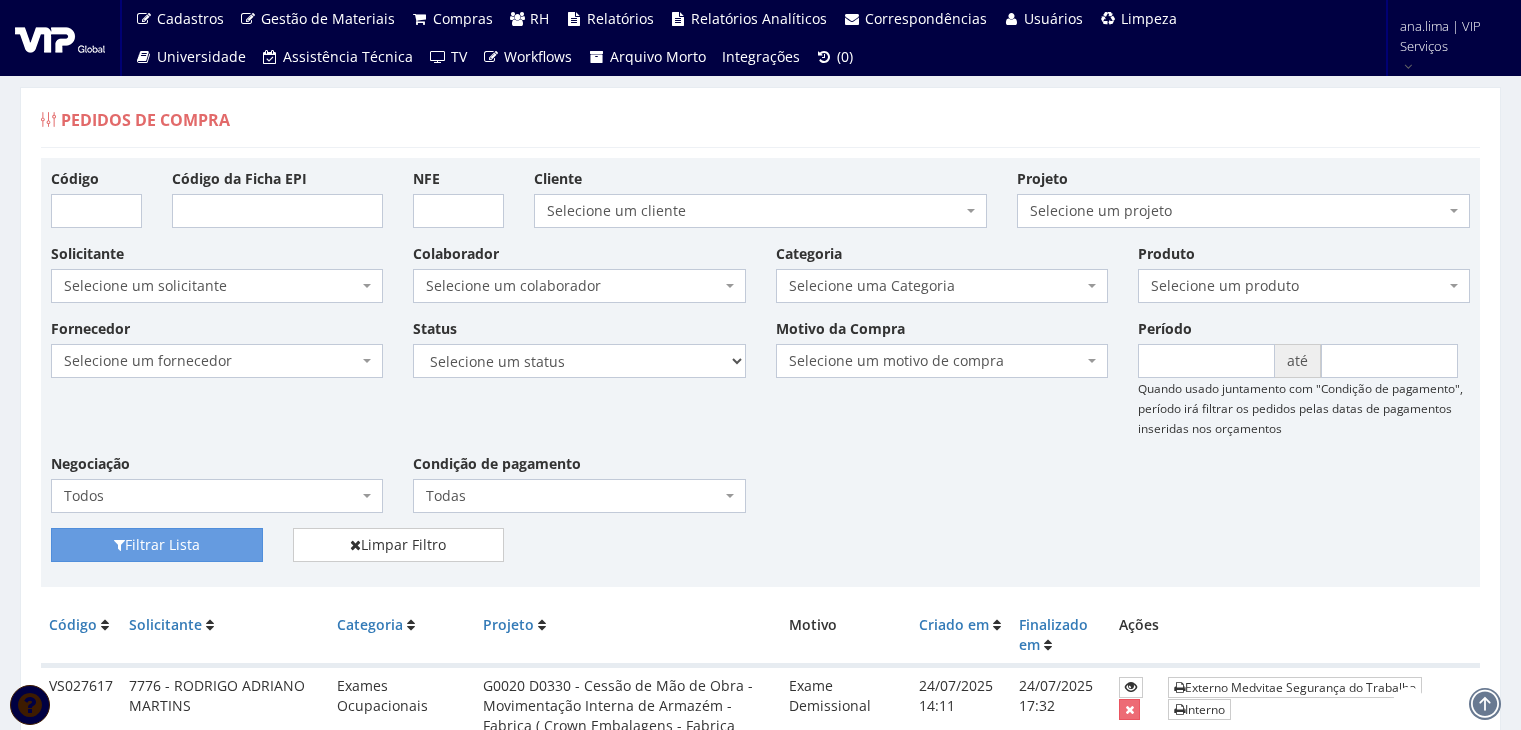 scroll, scrollTop: 0, scrollLeft: 0, axis: both 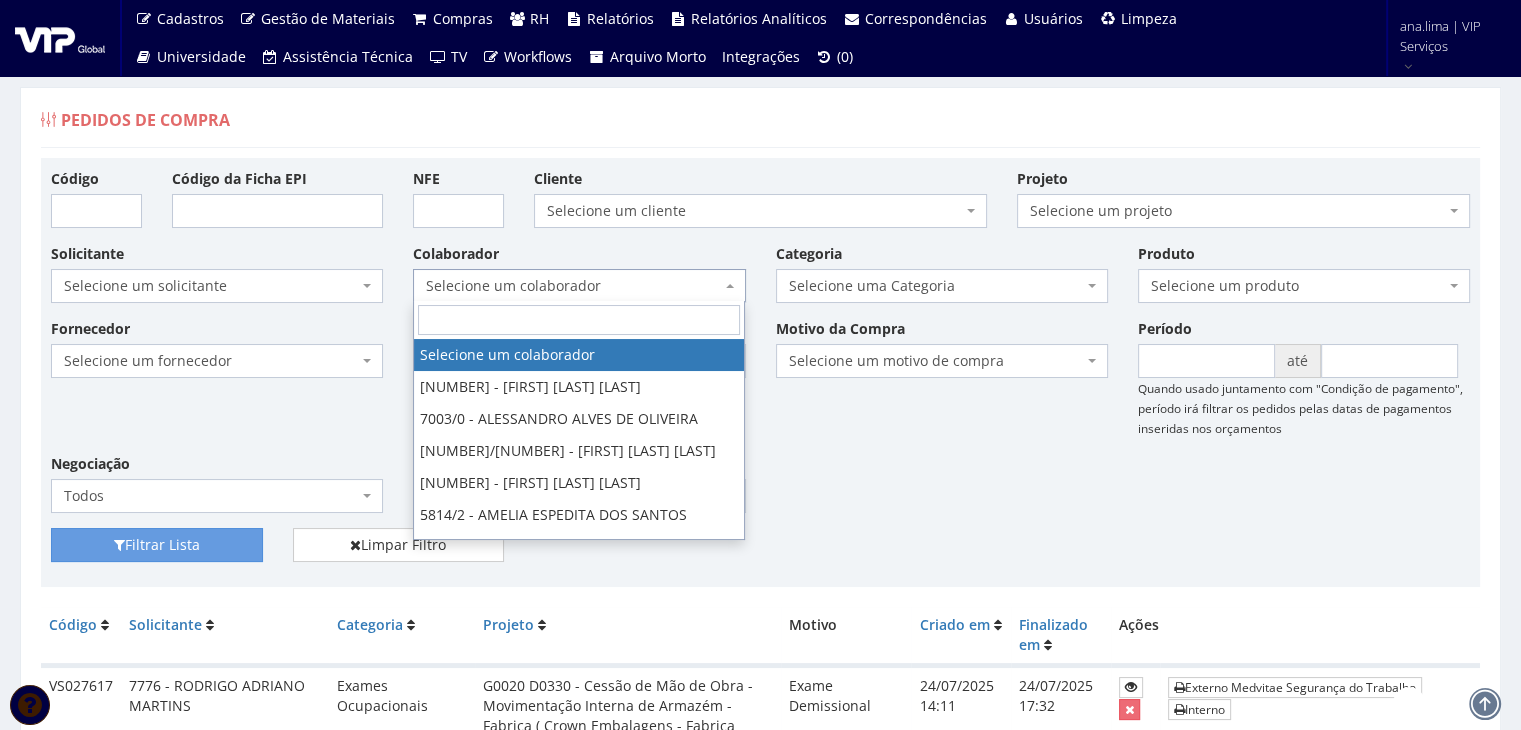 click on "Selecione um colaborador" at bounding box center [573, 286] 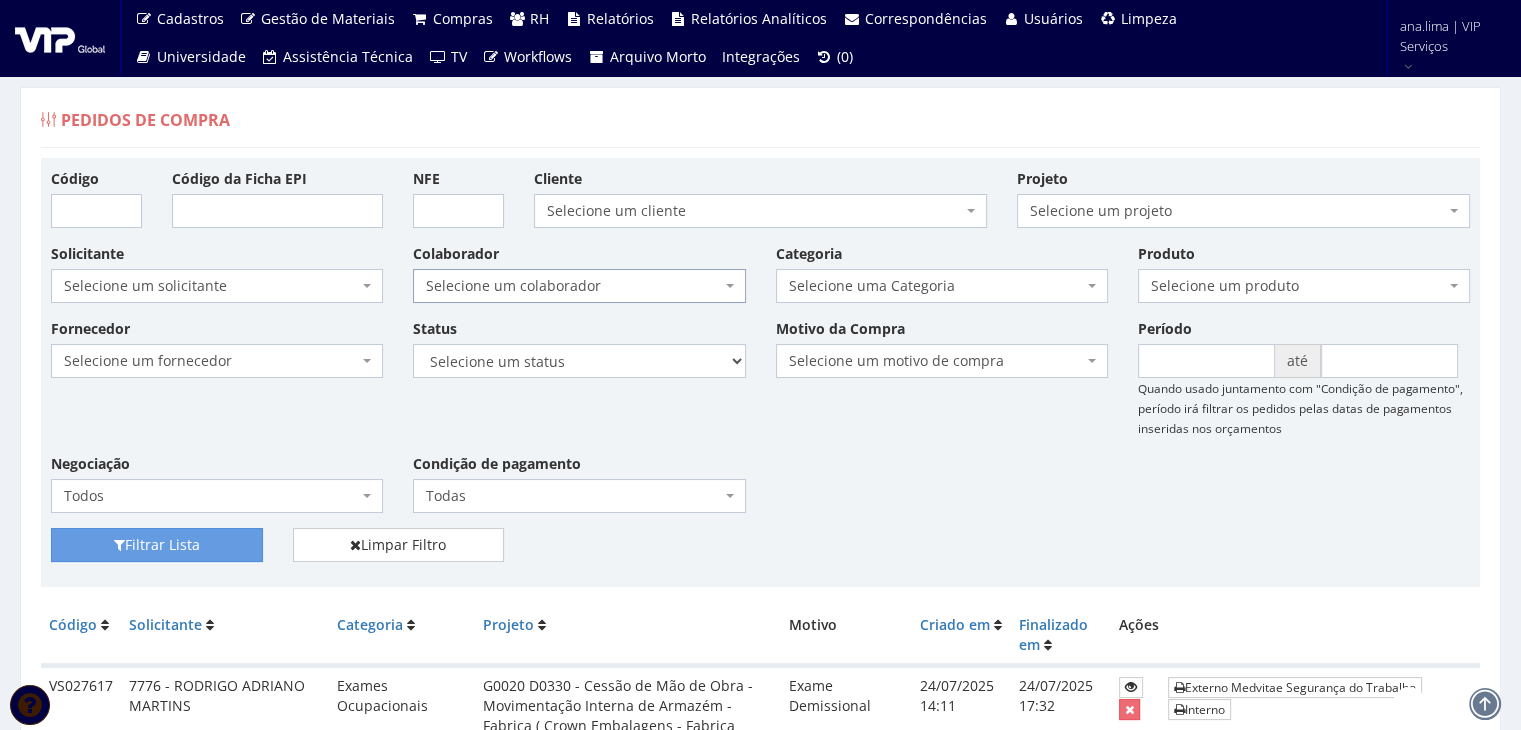 click on "Selecione um colaborador" at bounding box center (573, 286) 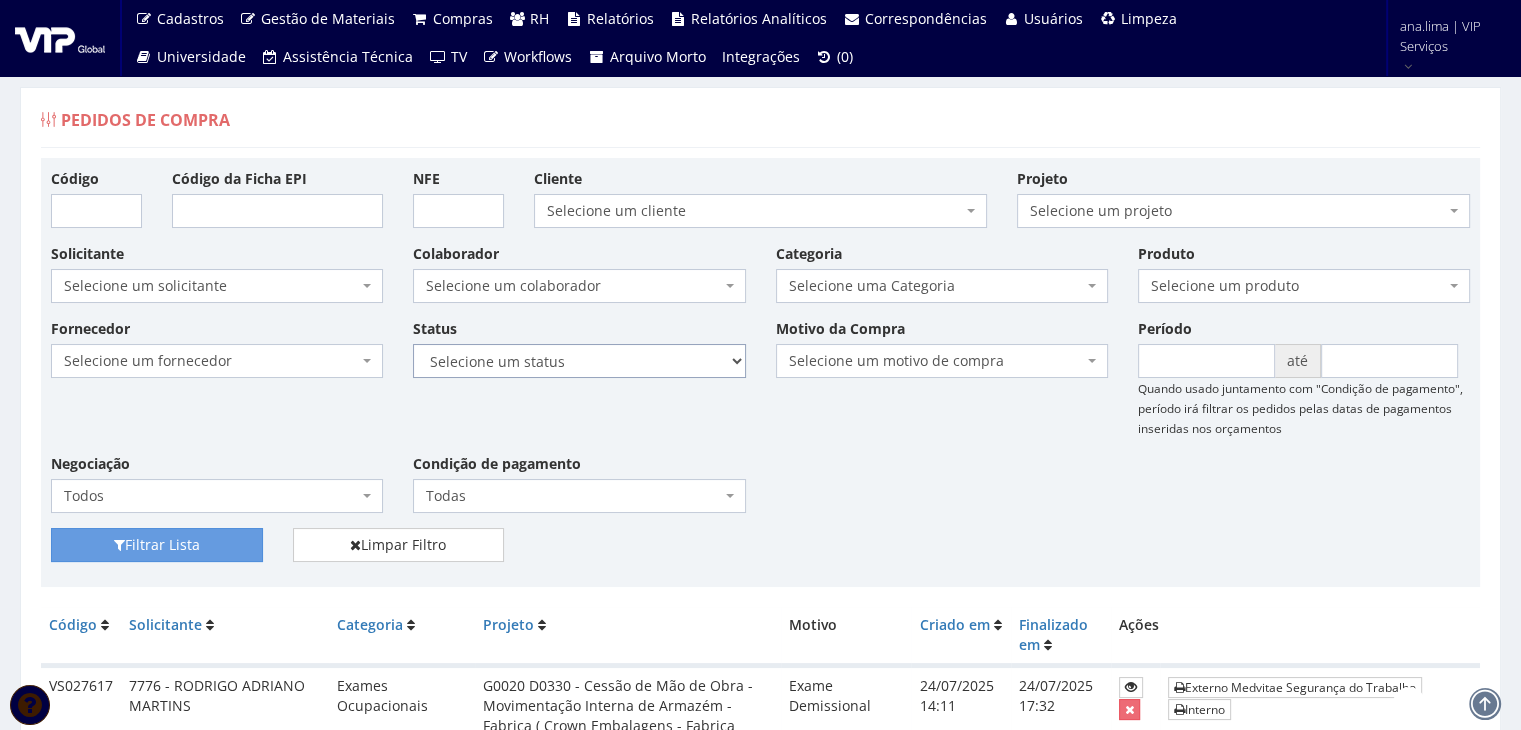 drag, startPoint x: 581, startPoint y: 357, endPoint x: 581, endPoint y: 376, distance: 19 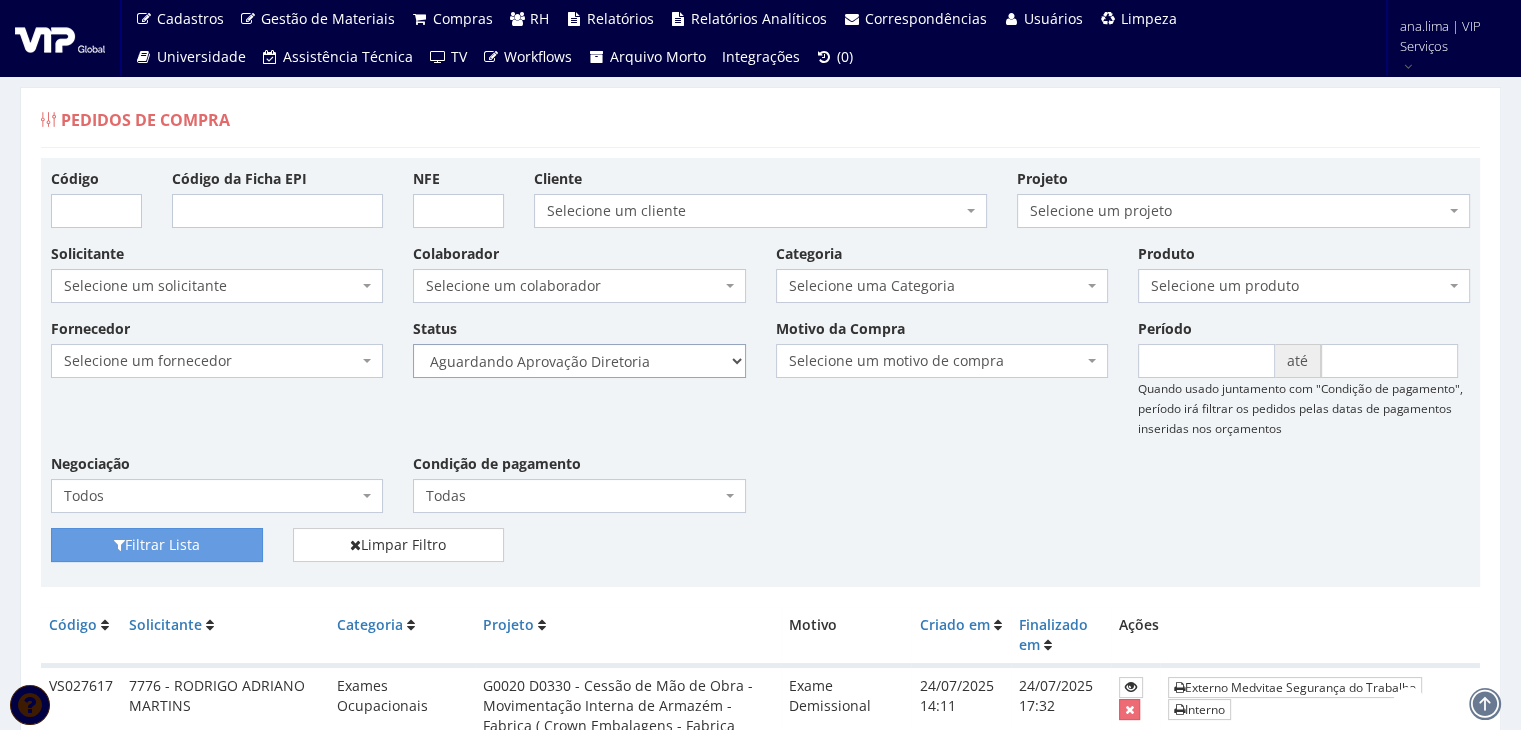 click on "Selecione um status Cancelado Aguardando Aprovação Diretoria Pedido Aprovado Aguardando Aprovação de Orçamento Orçamento Aprovado Compra Efetuada Entrega Efetuada Entrega Registrada" at bounding box center [579, 361] 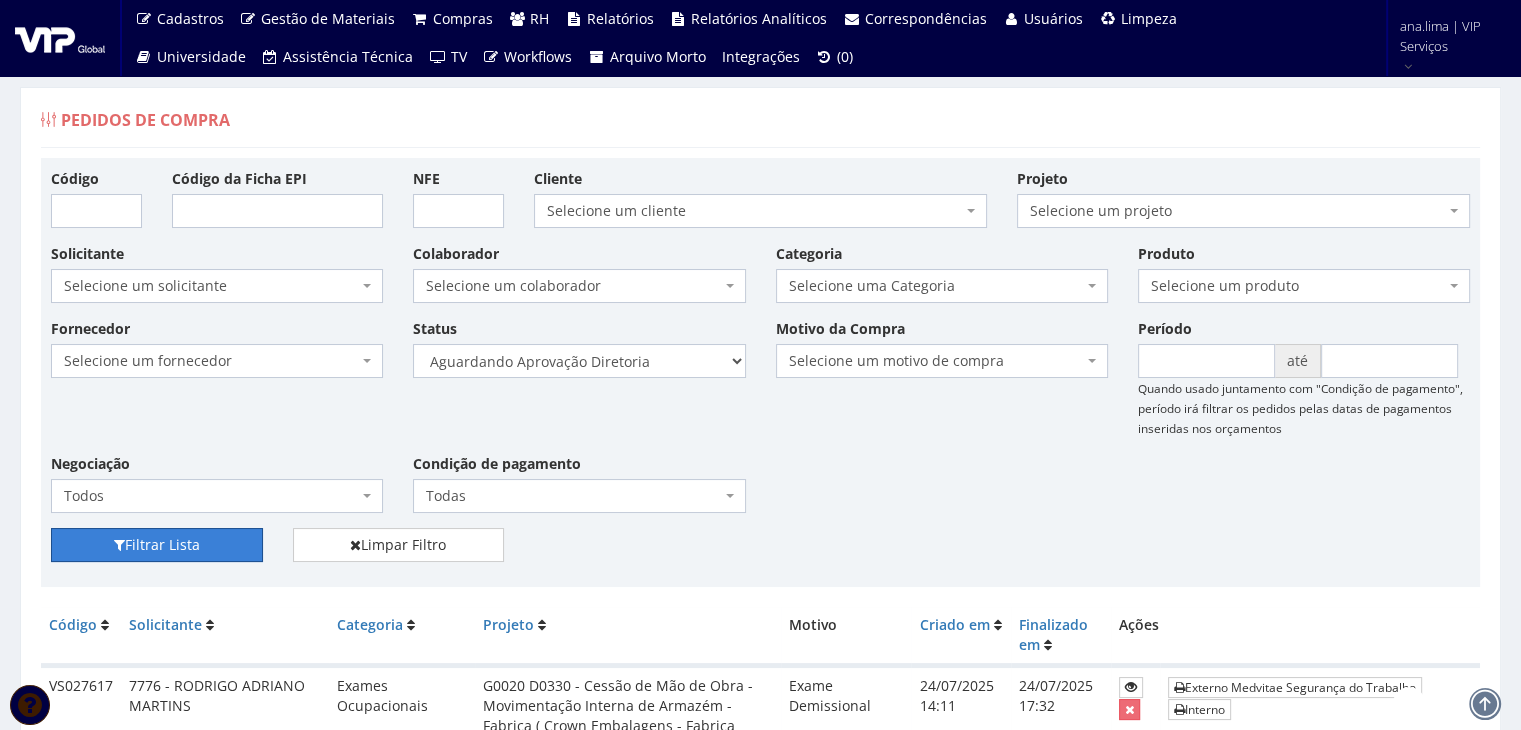 drag, startPoint x: 188, startPoint y: 545, endPoint x: 167, endPoint y: 562, distance: 27.018513 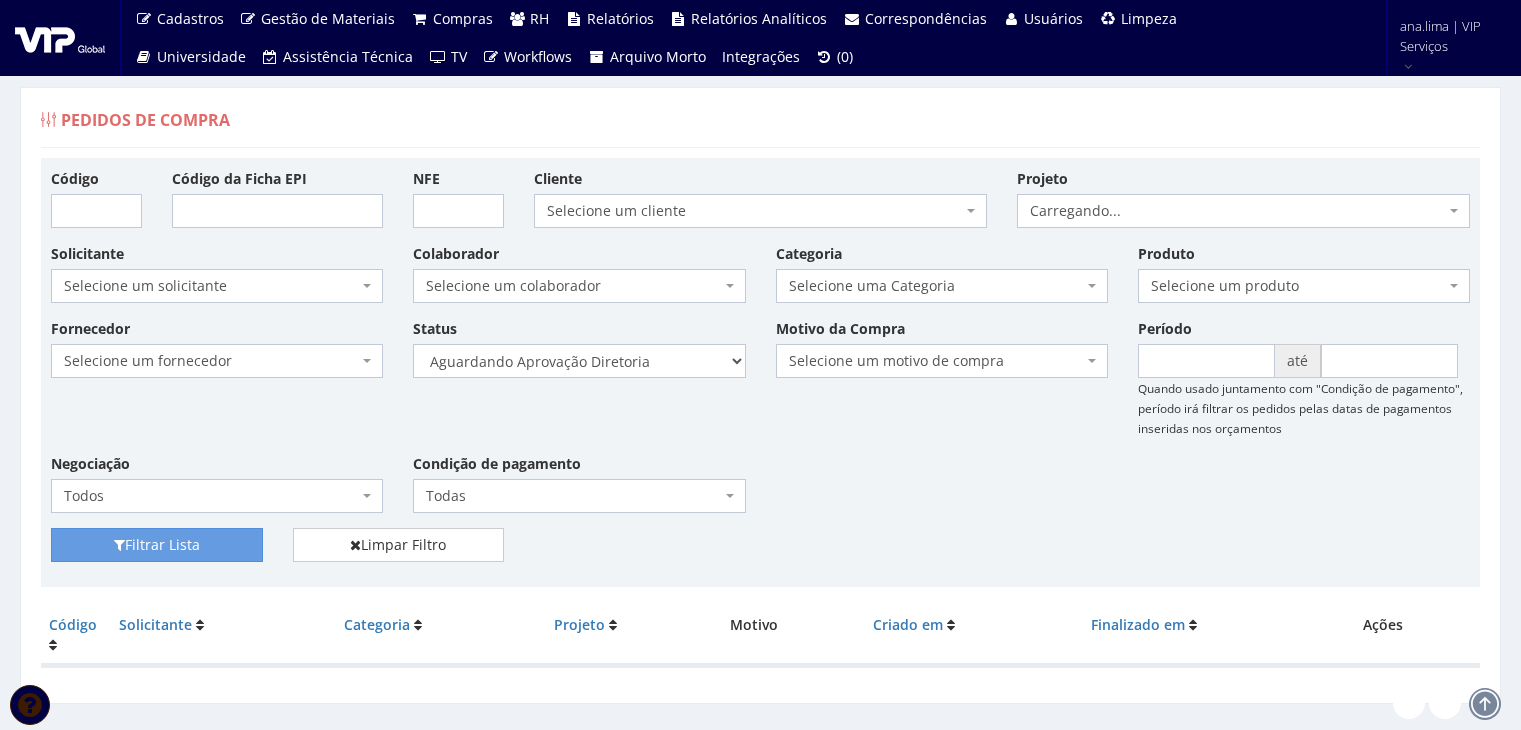scroll, scrollTop: 40, scrollLeft: 0, axis: vertical 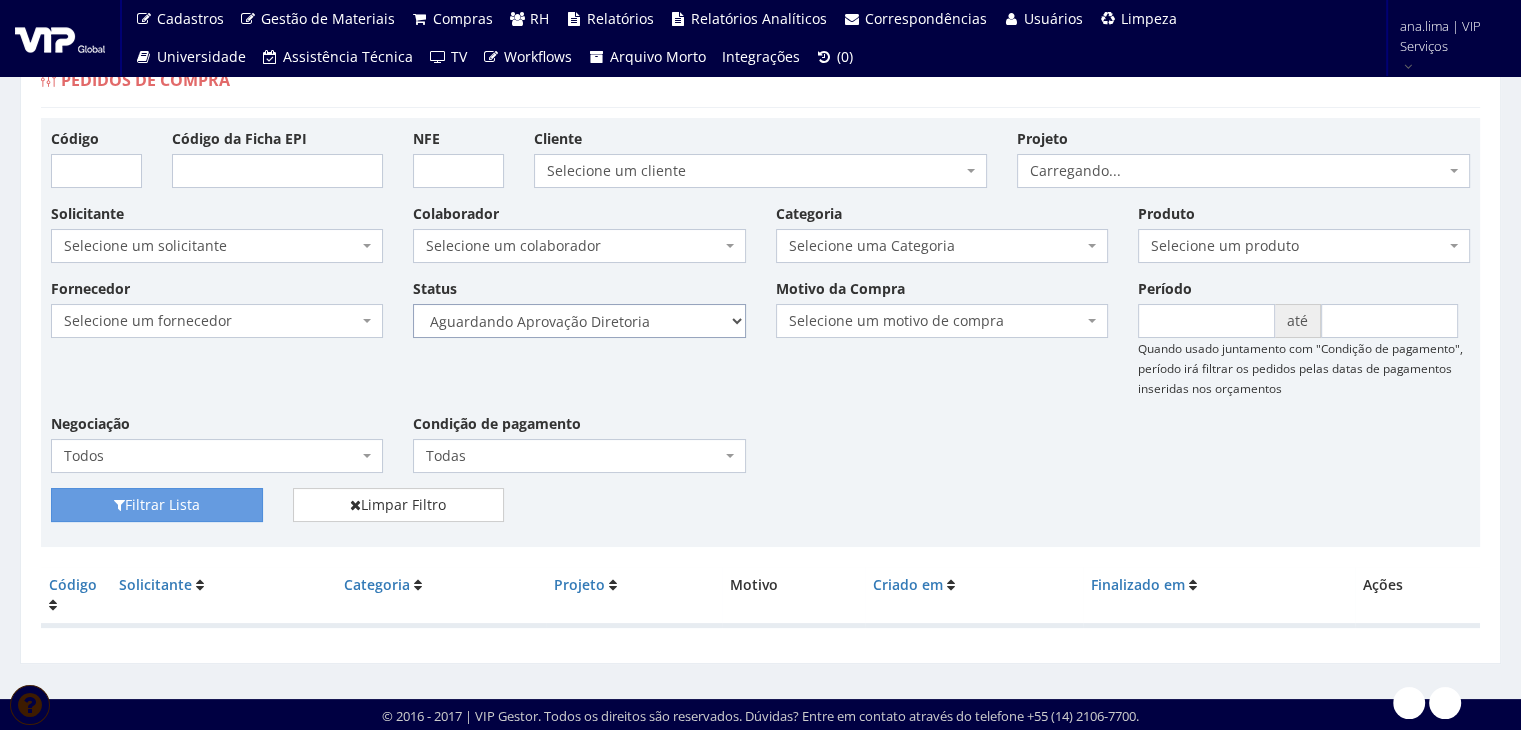 click on "Selecione um status Cancelado Aguardando Aprovação Diretoria Pedido Aprovado Aguardando Aprovação de Orçamento Orçamento Aprovado Compra Efetuada Entrega Efetuada Entrega Registrada" at bounding box center [579, 321] 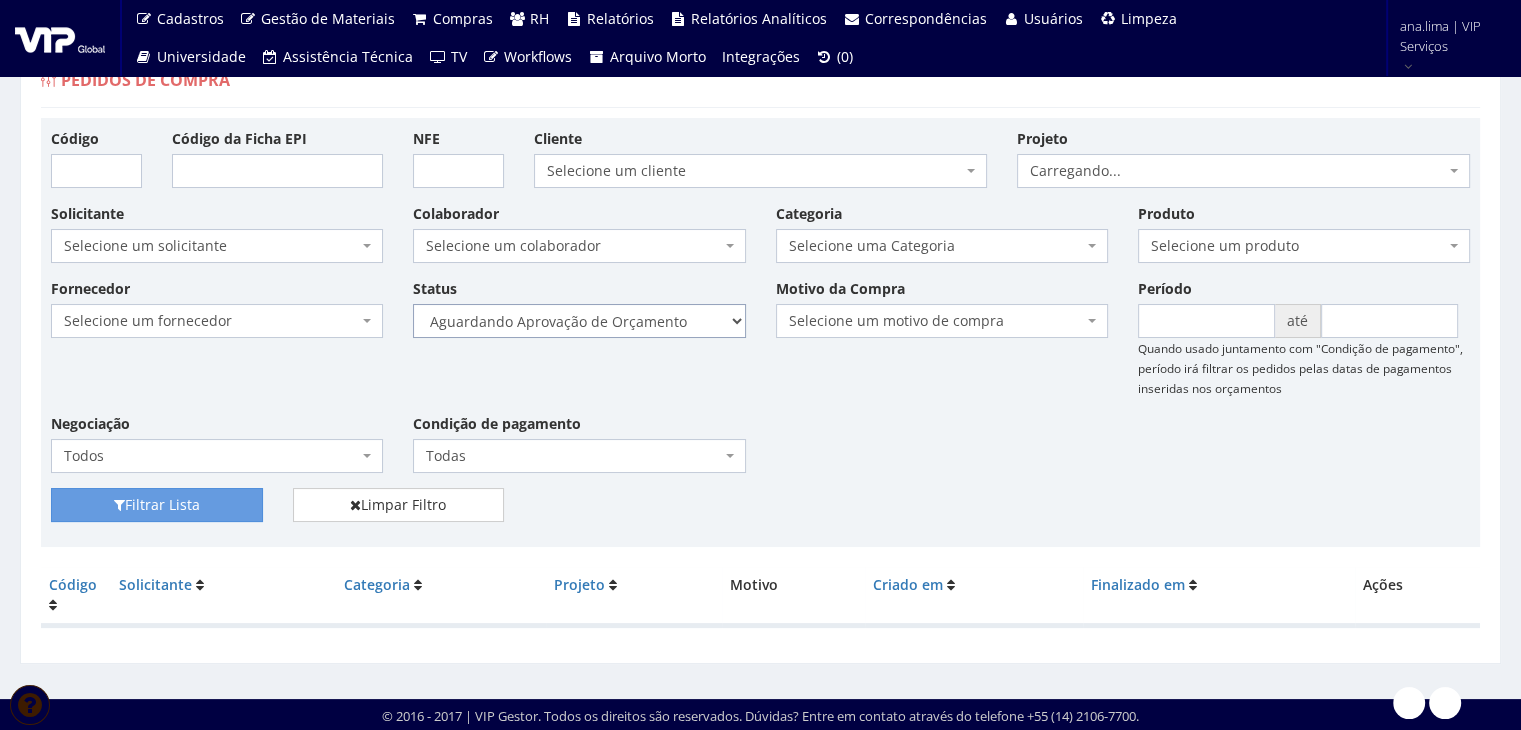 click on "Selecione um status Cancelado Aguardando Aprovação Diretoria Pedido Aprovado Aguardando Aprovação de Orçamento Orçamento Aprovado Compra Efetuada Entrega Efetuada Entrega Registrada" at bounding box center (579, 321) 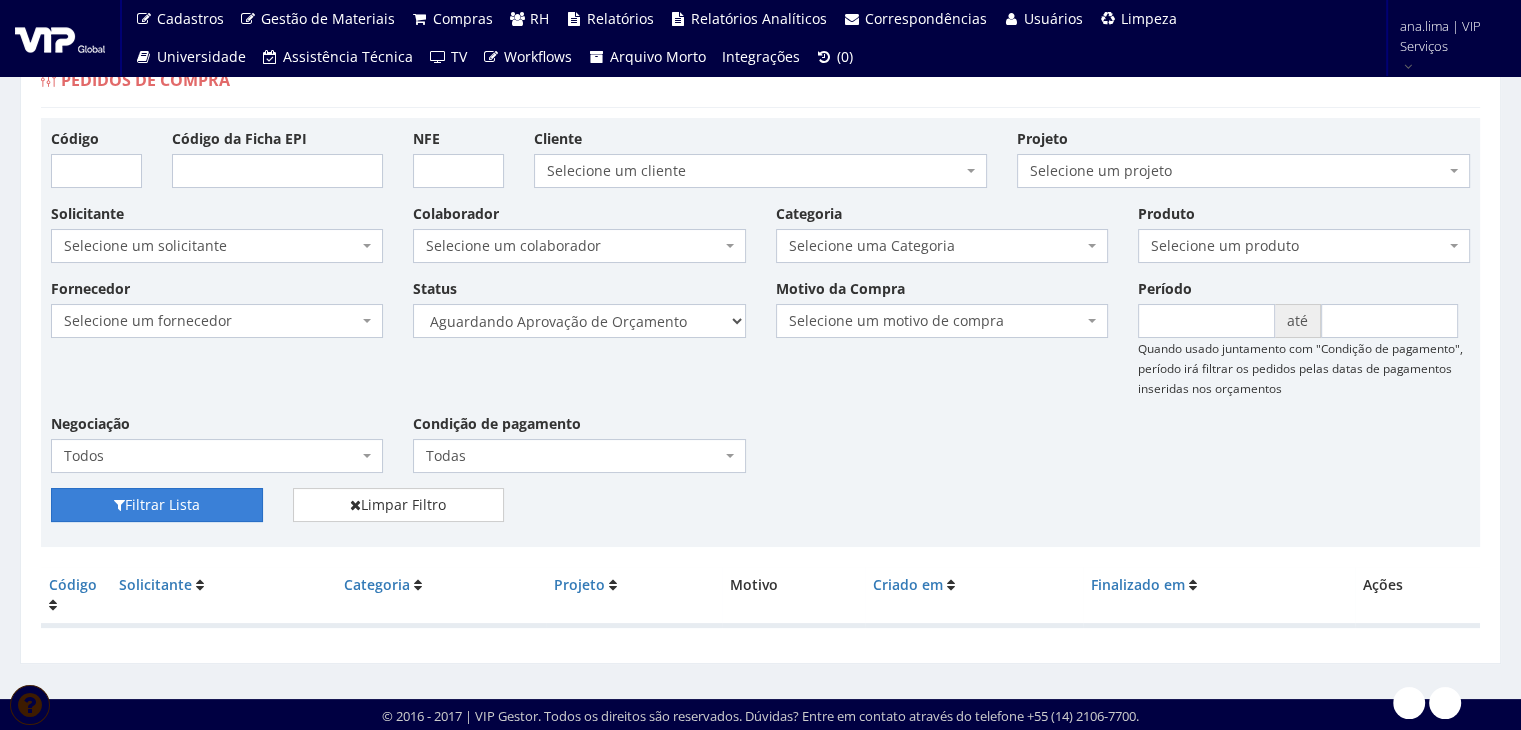 click on "Filtrar Lista" at bounding box center (157, 505) 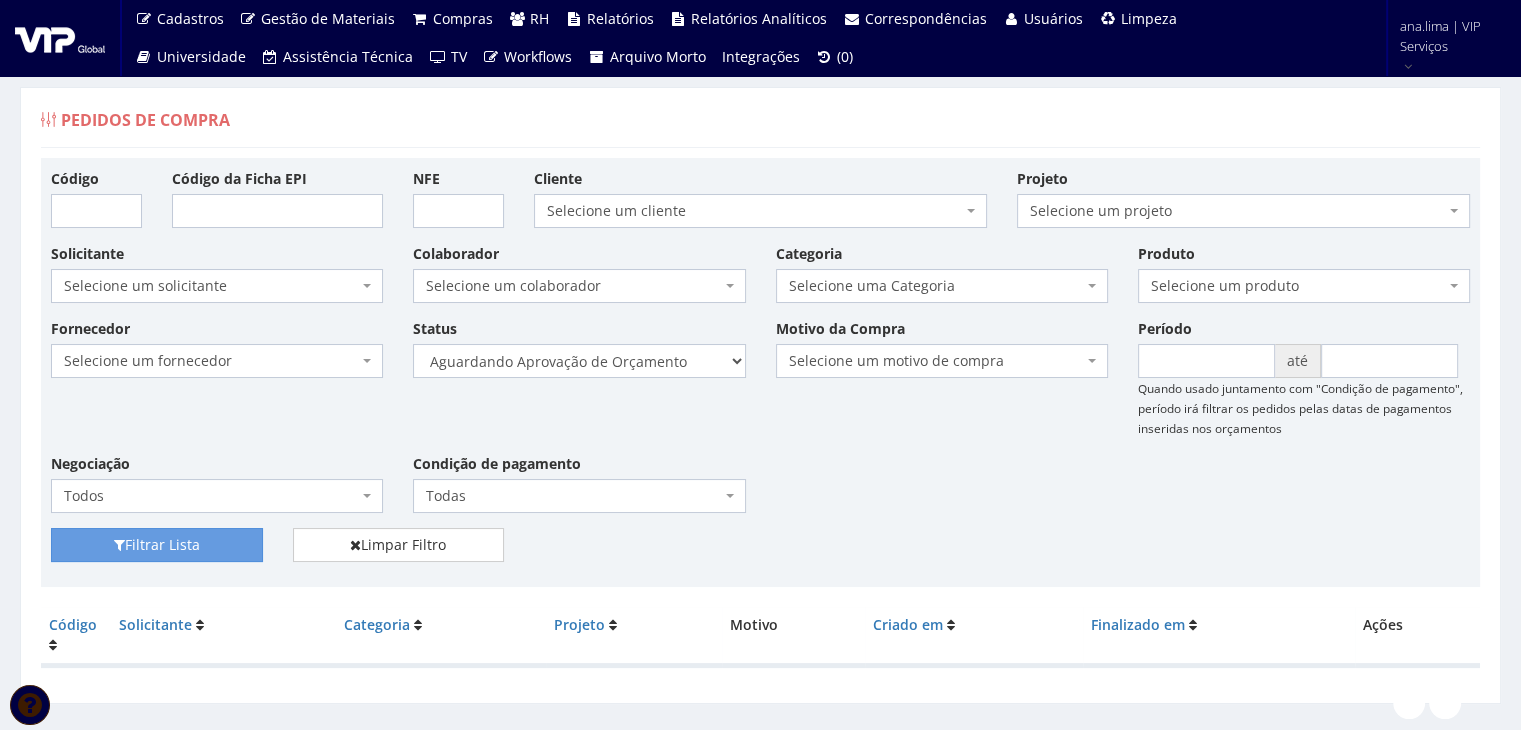 scroll, scrollTop: 0, scrollLeft: 0, axis: both 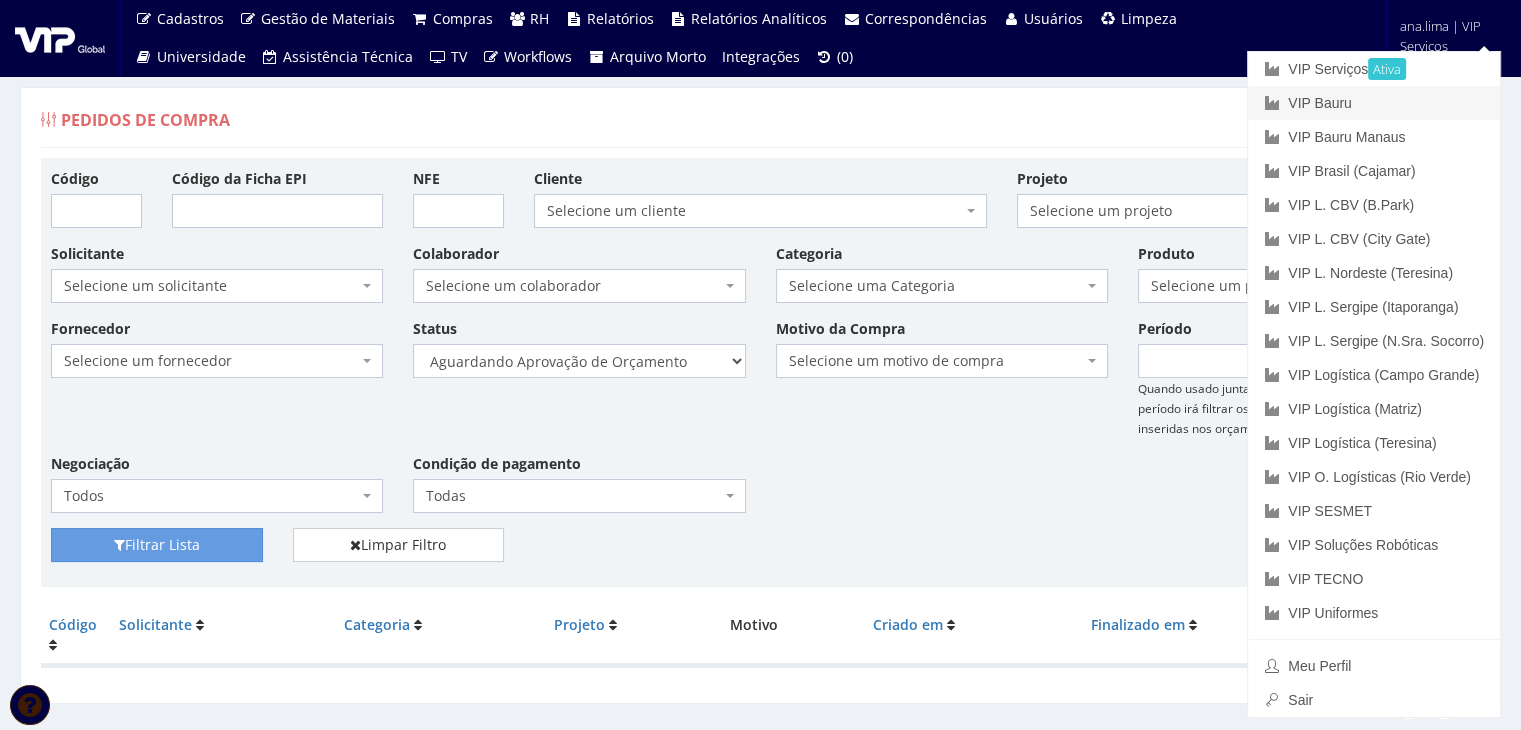 click on "VIP Bauru" at bounding box center [1374, 103] 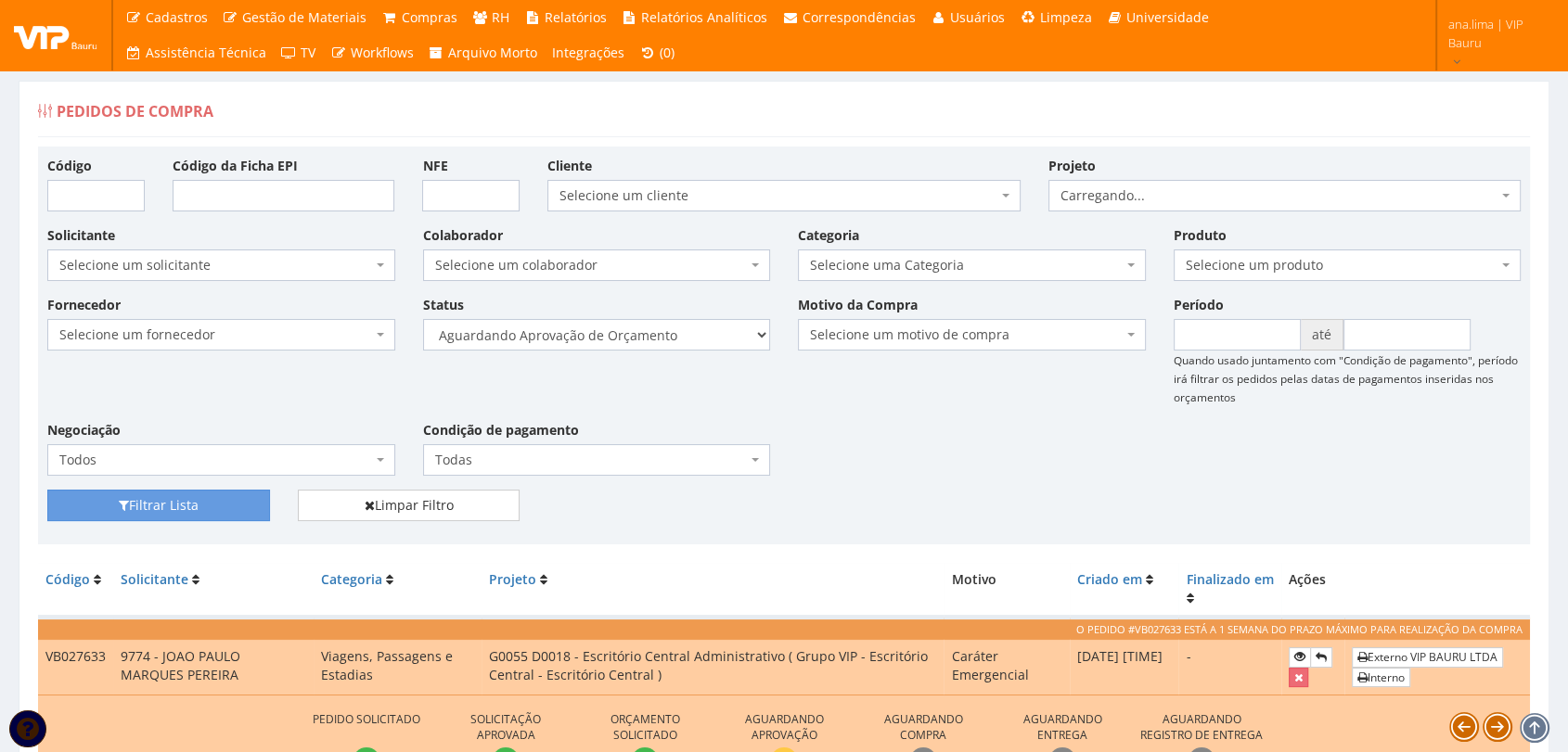 scroll, scrollTop: 309, scrollLeft: 0, axis: vertical 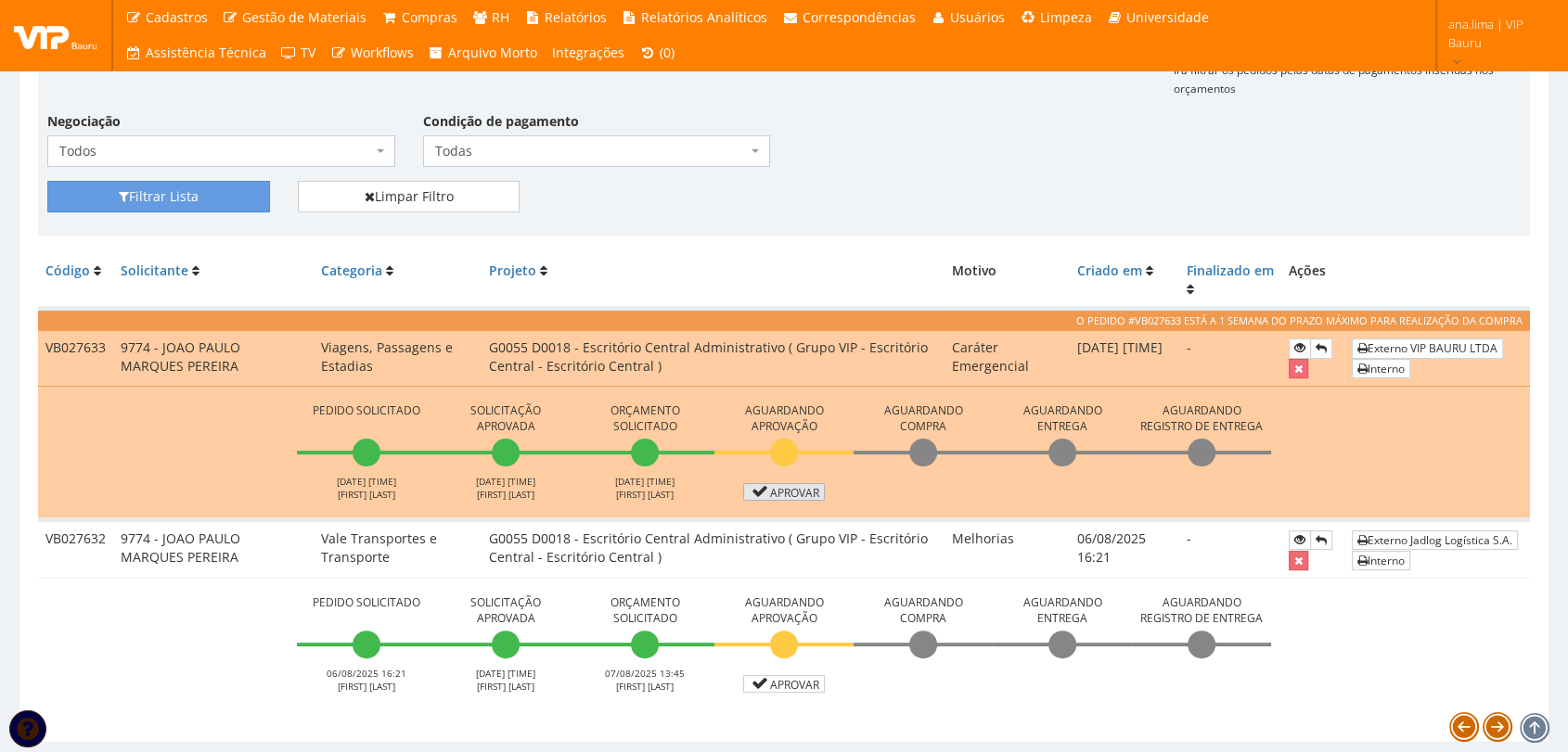 click on "Aprovar" at bounding box center (784, 491) 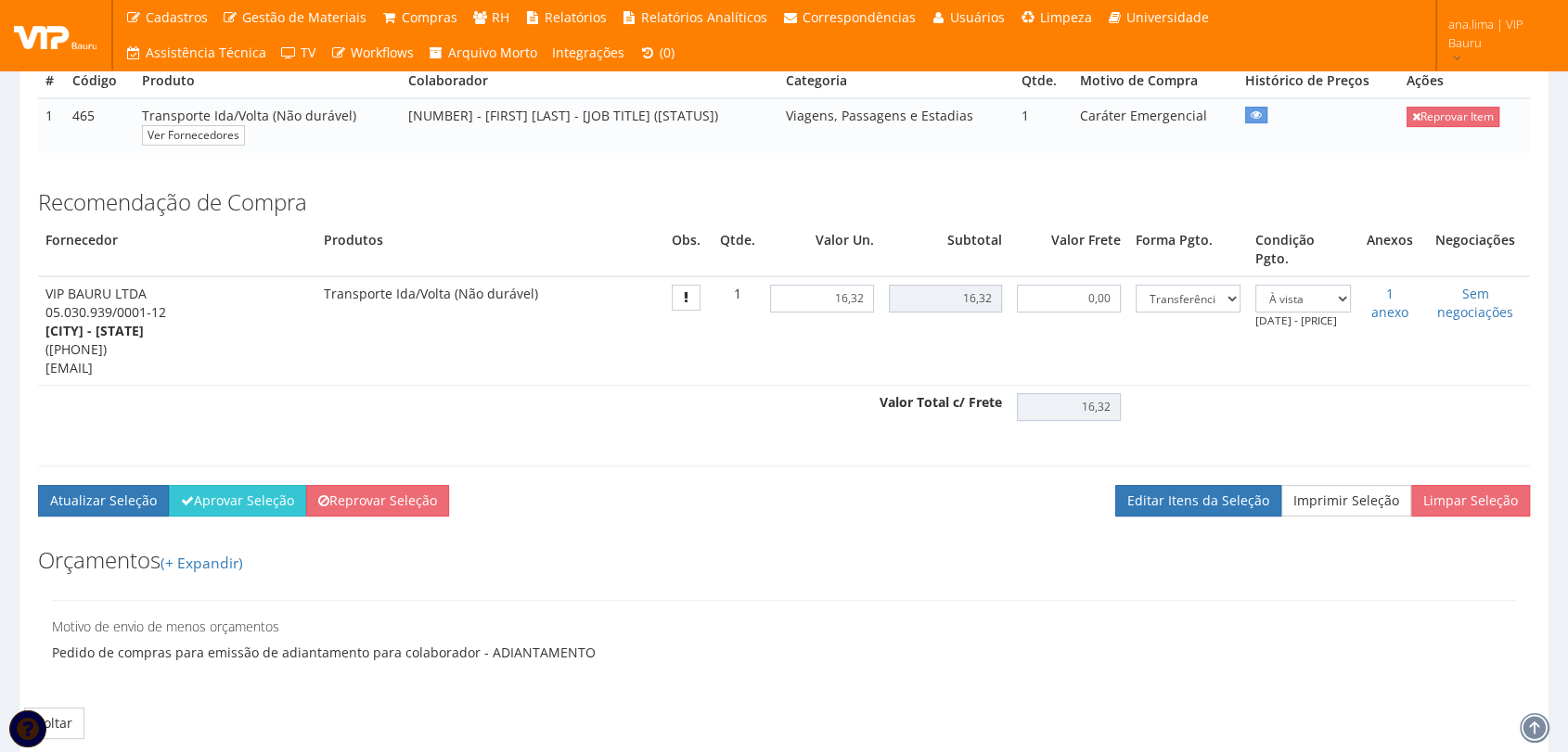 scroll, scrollTop: 384, scrollLeft: 0, axis: vertical 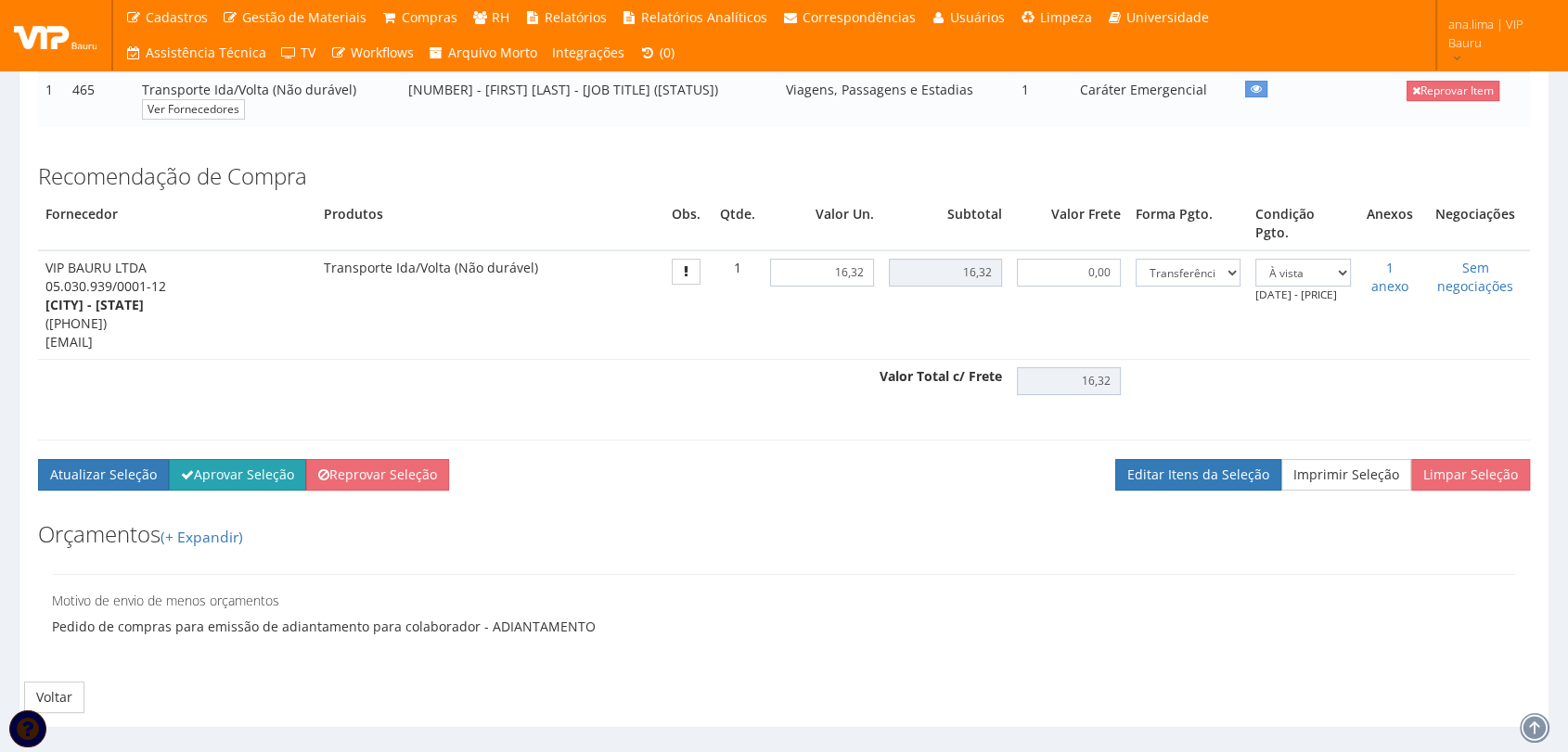 click on "Aprovar Seleção" at bounding box center (238, 475) 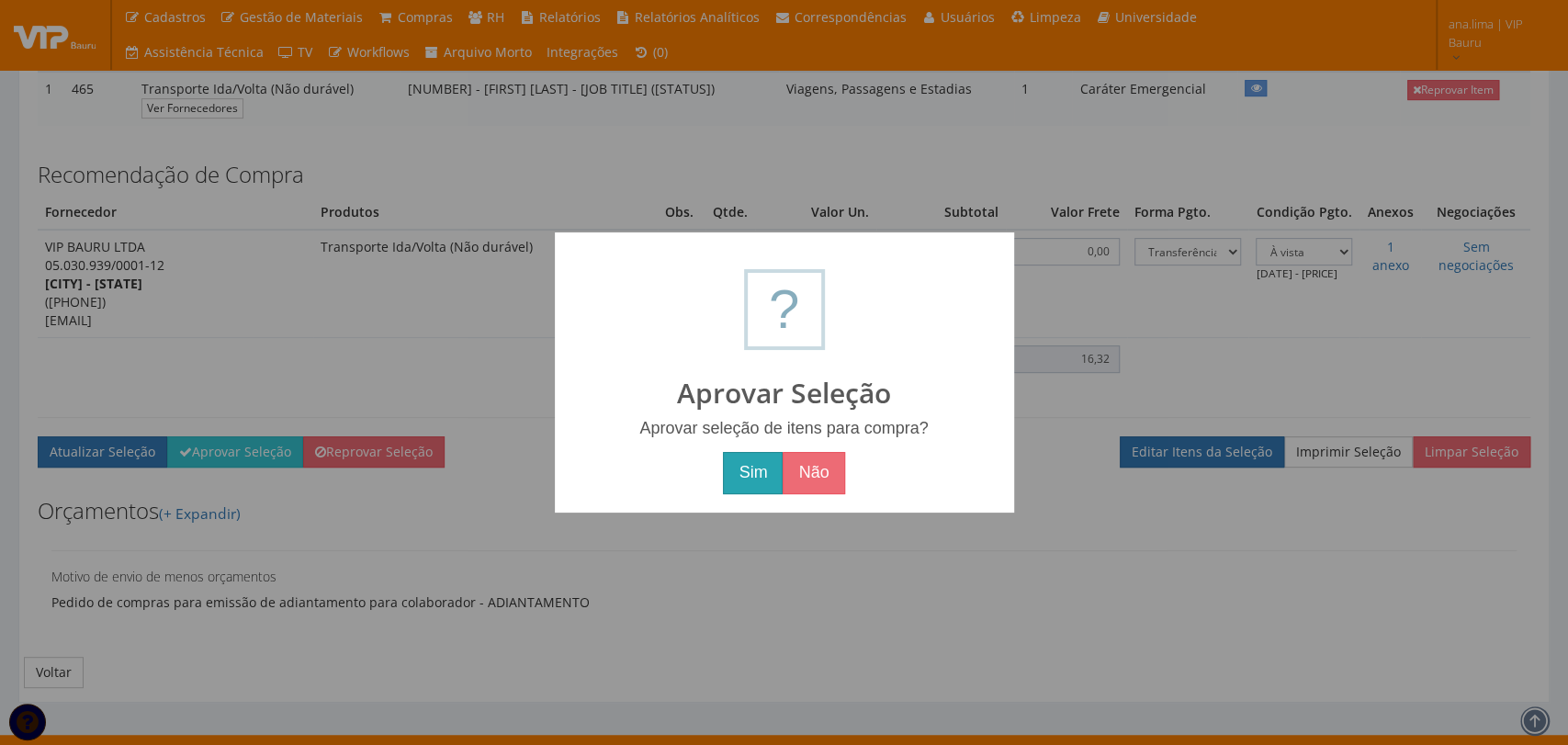 click on "Sim" at bounding box center [752, 473] 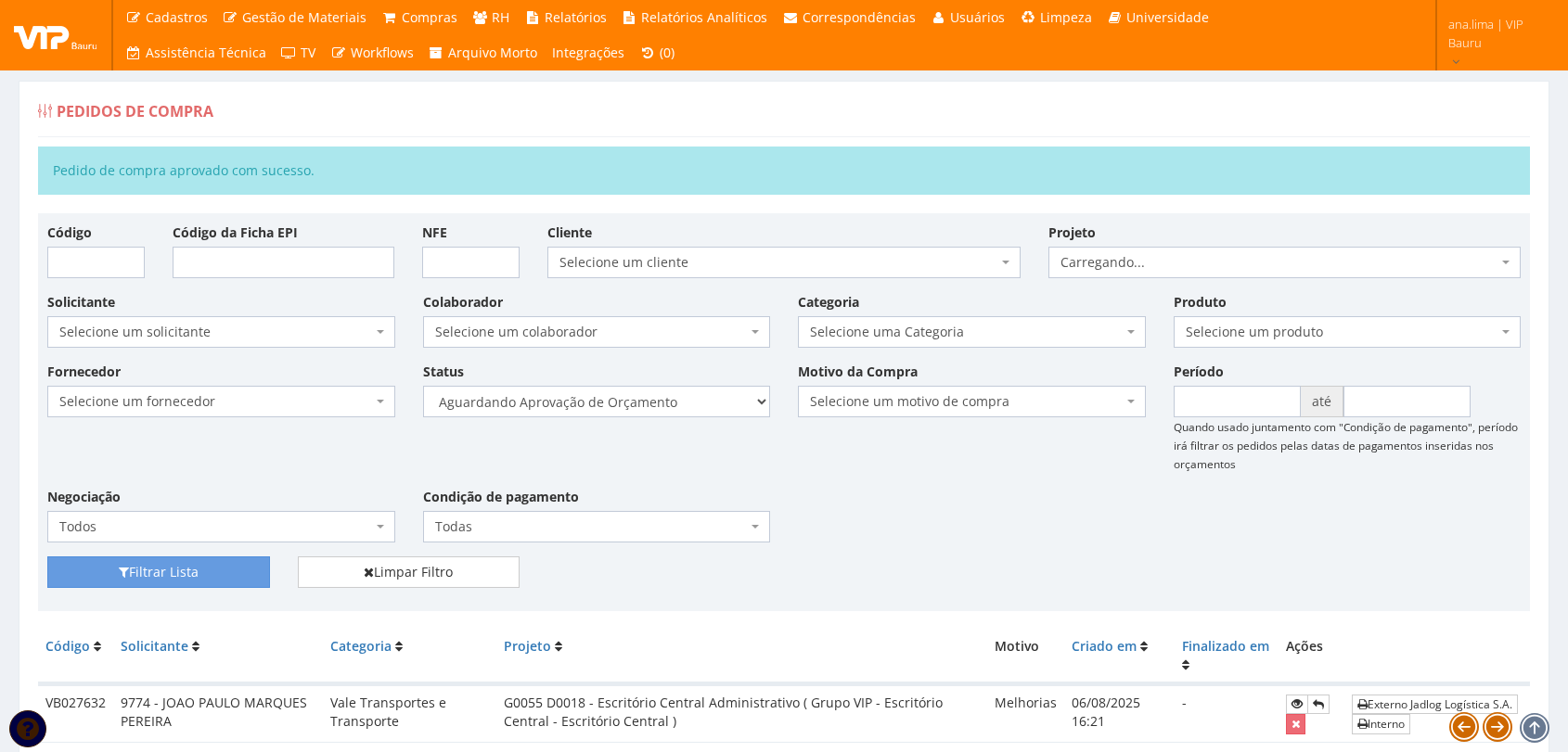 scroll, scrollTop: 0, scrollLeft: 0, axis: both 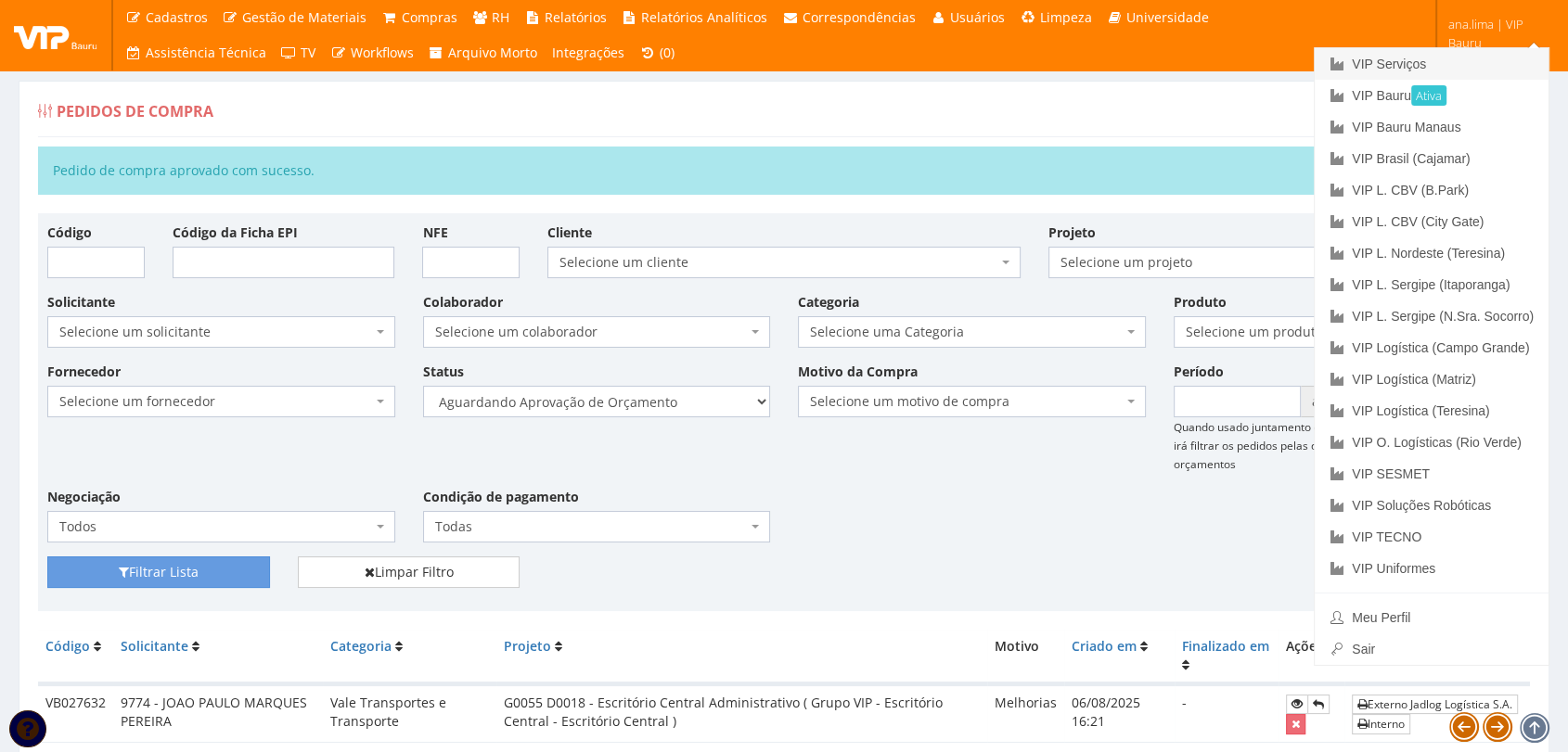 click on "VIP Serviços" at bounding box center (1432, 64) 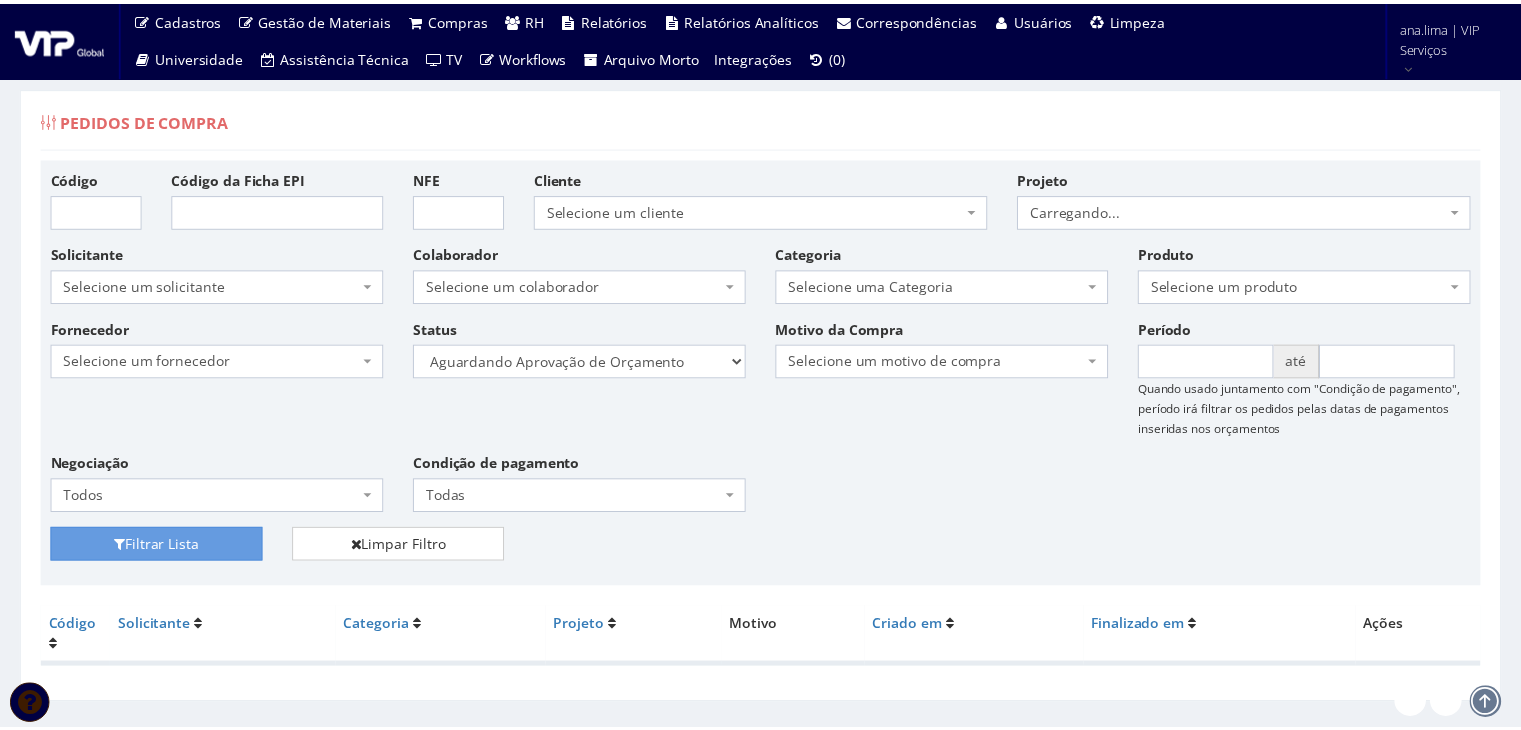 scroll, scrollTop: 0, scrollLeft: 0, axis: both 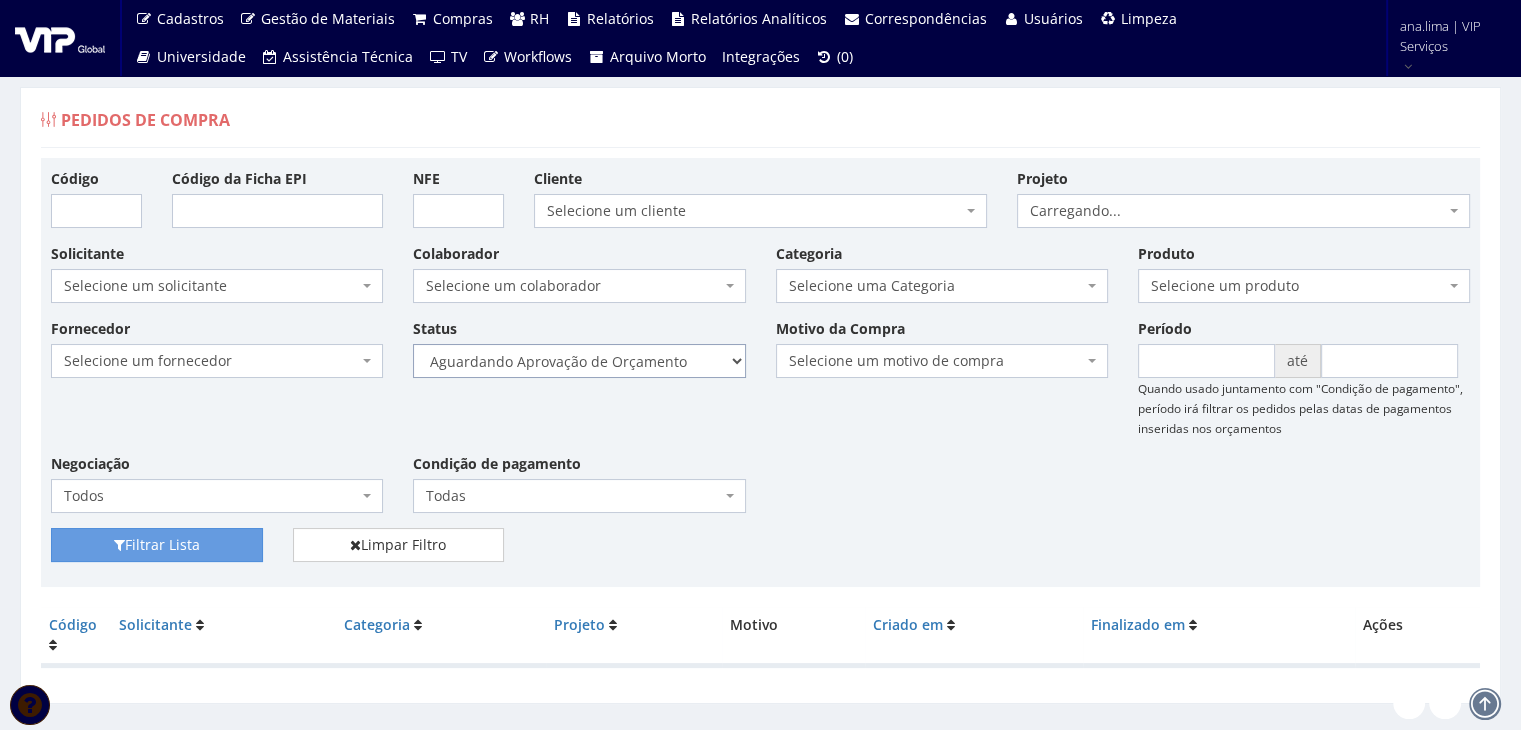 drag, startPoint x: 647, startPoint y: 360, endPoint x: 642, endPoint y: 374, distance: 14.866069 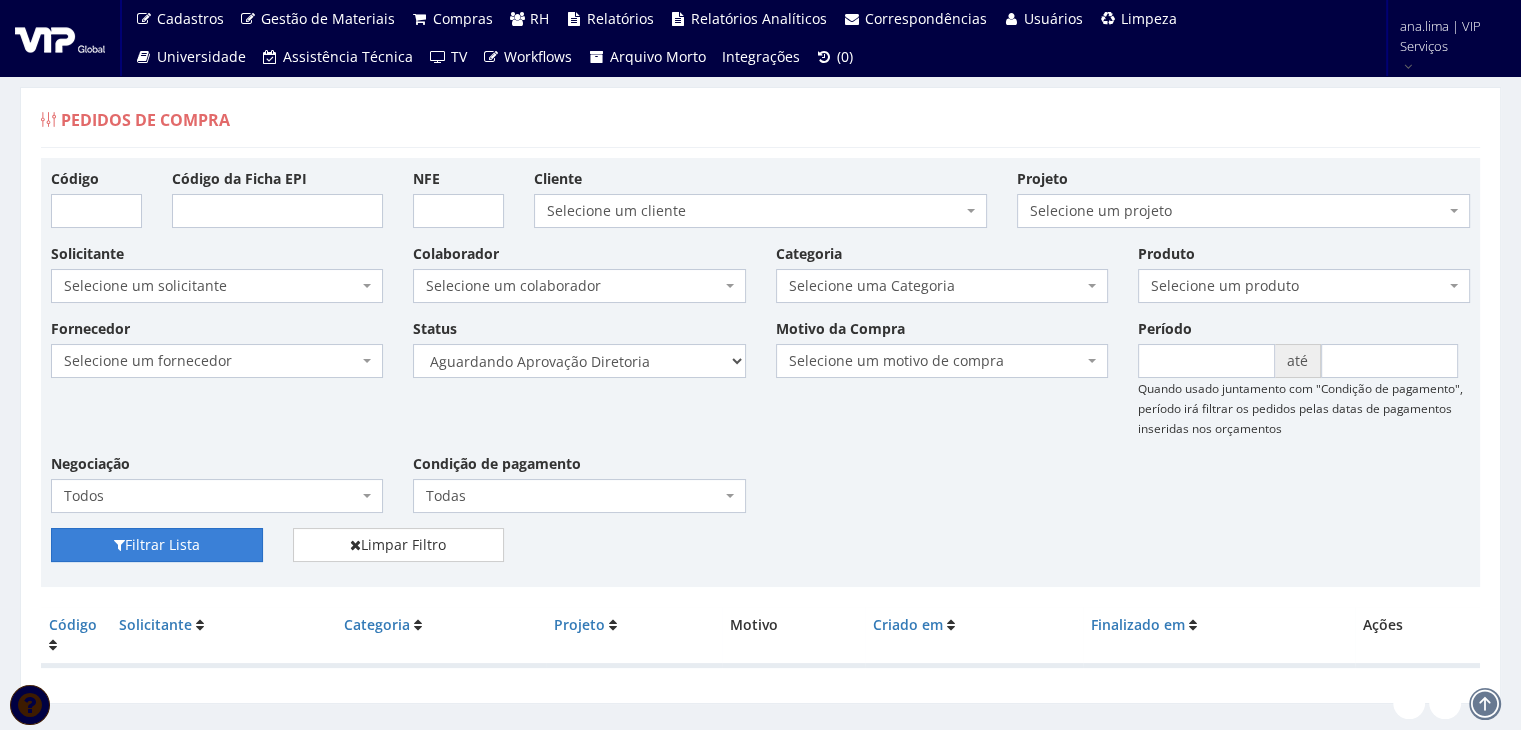 click on "Filtrar Lista" at bounding box center (157, 545) 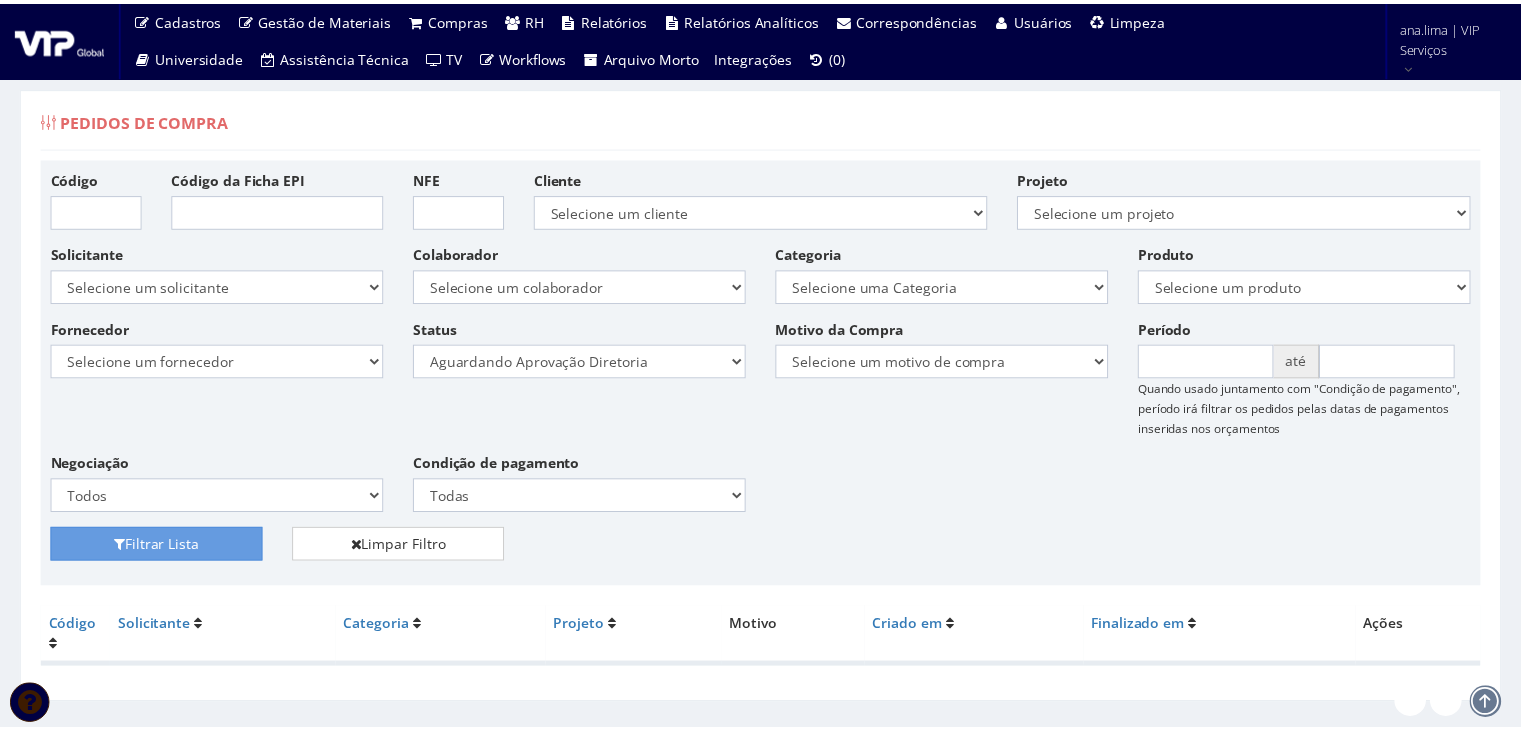 scroll, scrollTop: 0, scrollLeft: 0, axis: both 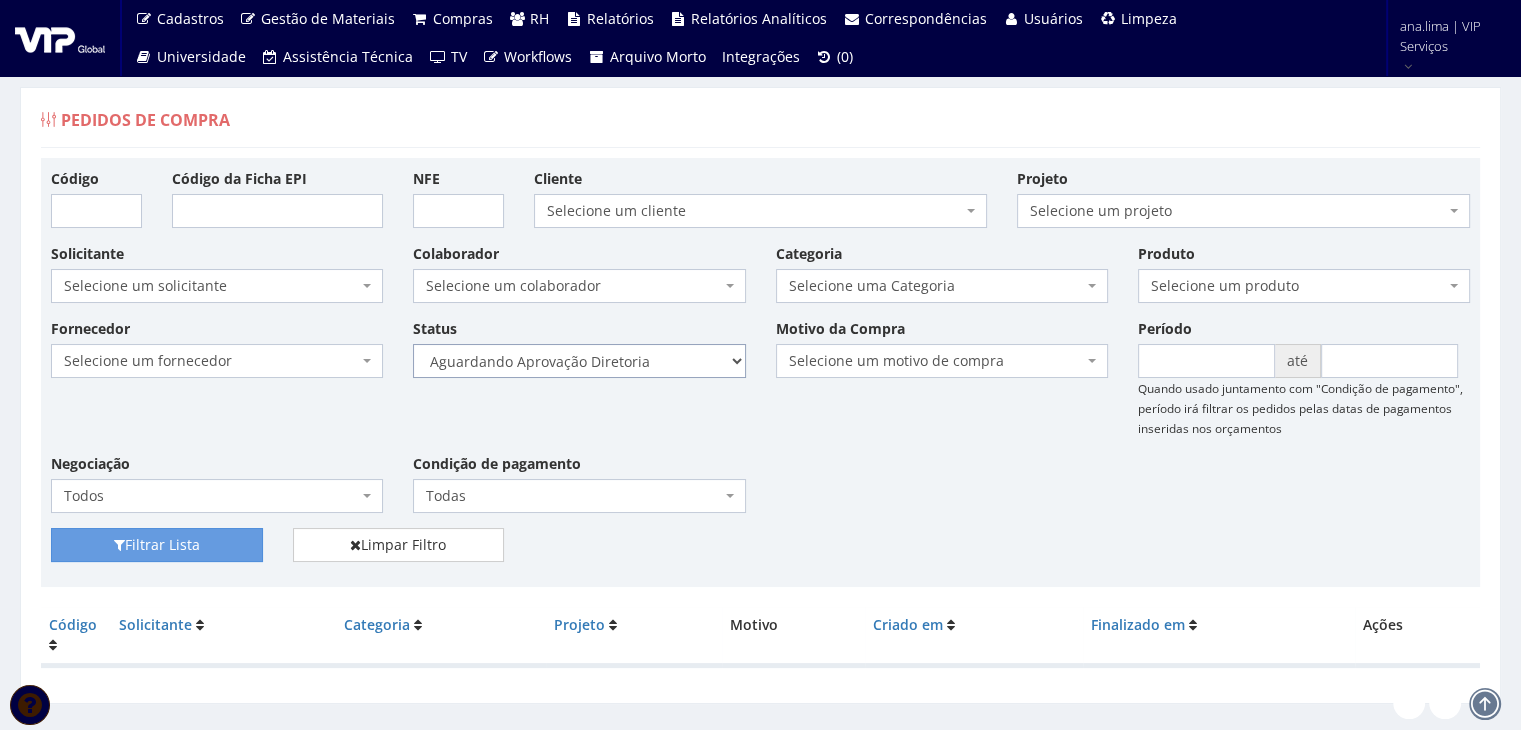 click on "Selecione um status Cancelado Aguardando Aprovação Diretoria Pedido Aprovado Aguardando Aprovação de Orçamento Orçamento Aprovado Compra Efetuada Entrega Efetuada Entrega Registrada" at bounding box center [579, 361] 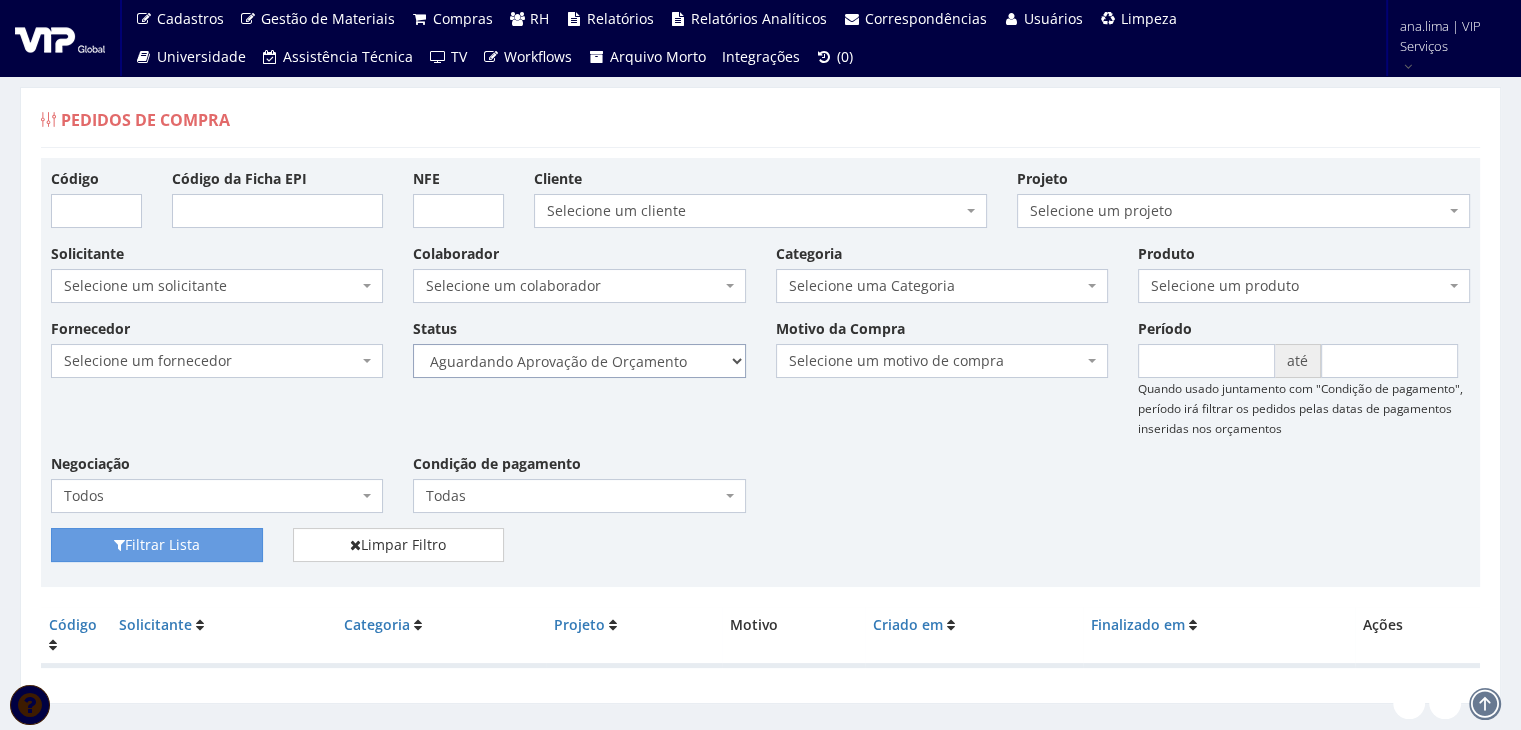 click on "Selecione um status Cancelado Aguardando Aprovação Diretoria Pedido Aprovado Aguardando Aprovação de Orçamento Orçamento Aprovado Compra Efetuada Entrega Efetuada Entrega Registrada" at bounding box center [579, 361] 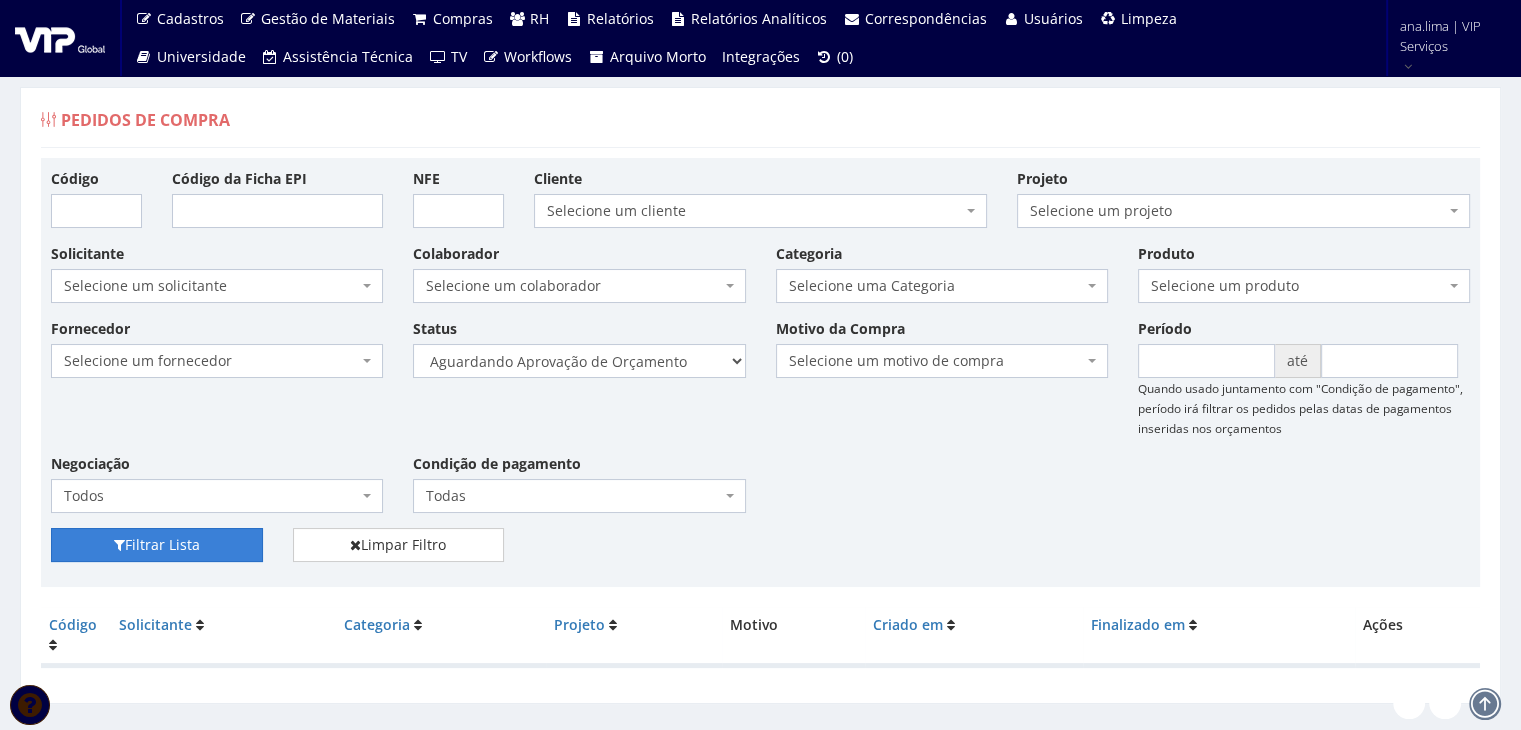 click on "Filtrar Lista" at bounding box center (157, 545) 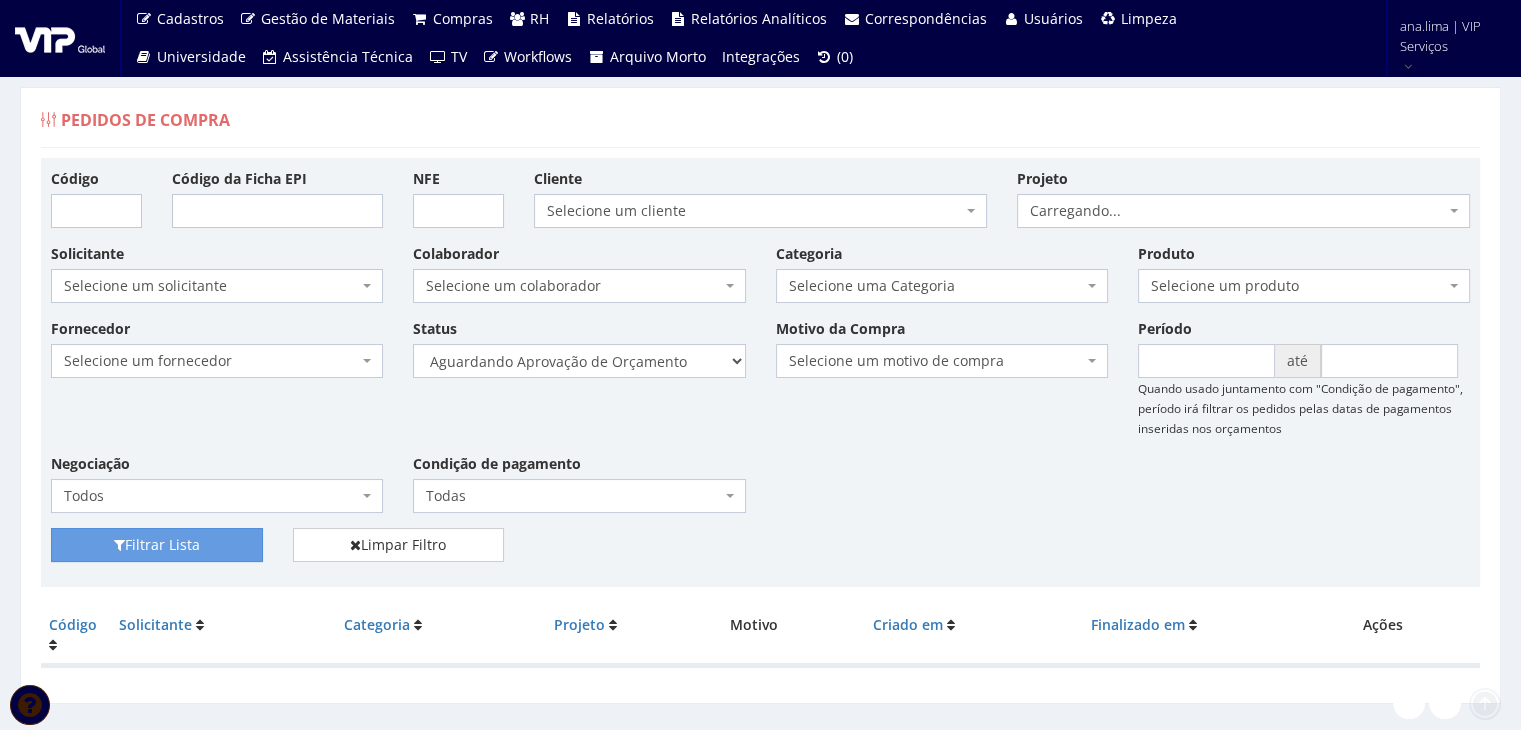 scroll, scrollTop: 0, scrollLeft: 0, axis: both 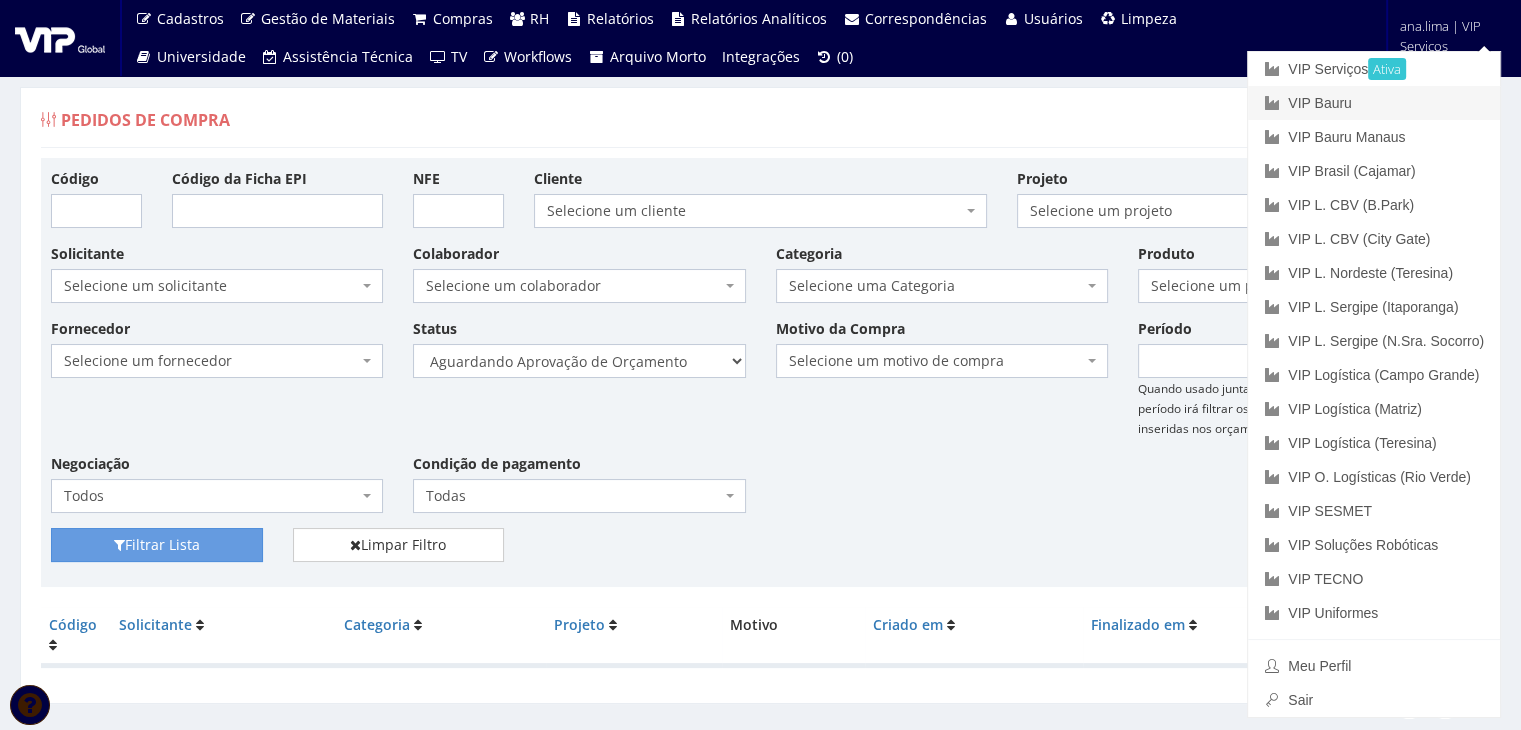click on "VIP Bauru" at bounding box center (1374, 103) 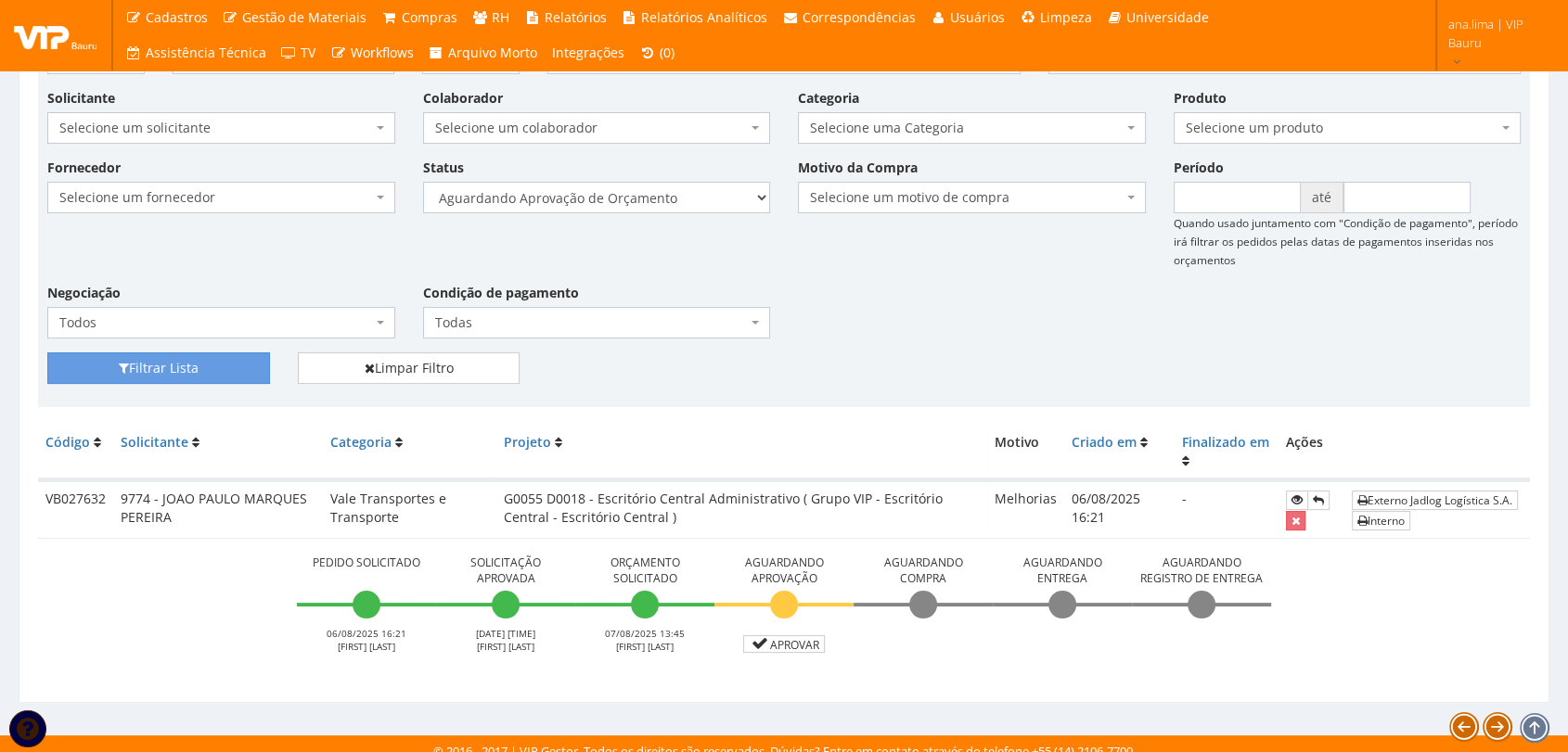 scroll, scrollTop: 149, scrollLeft: 0, axis: vertical 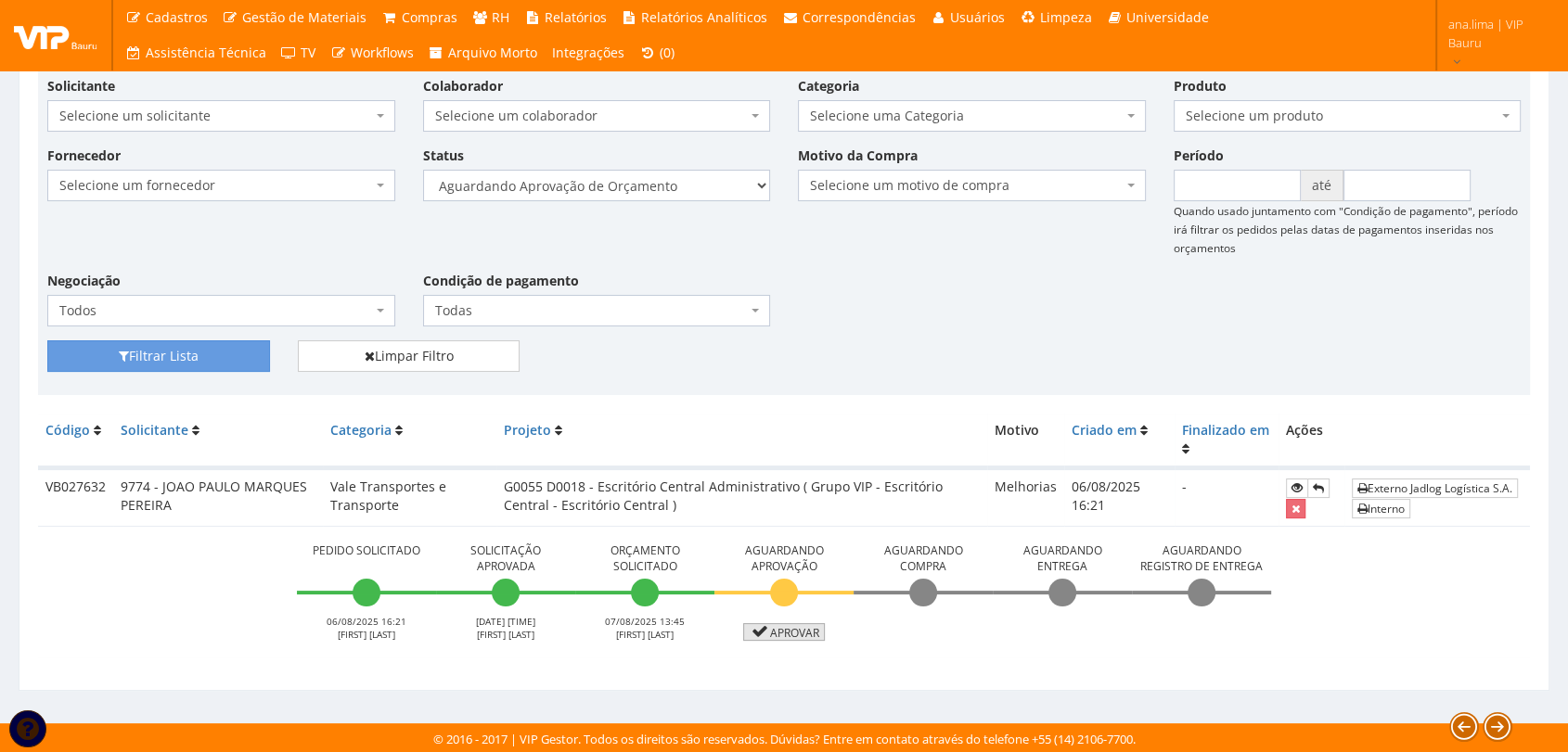 click on "Aprovar" at bounding box center [784, 631] 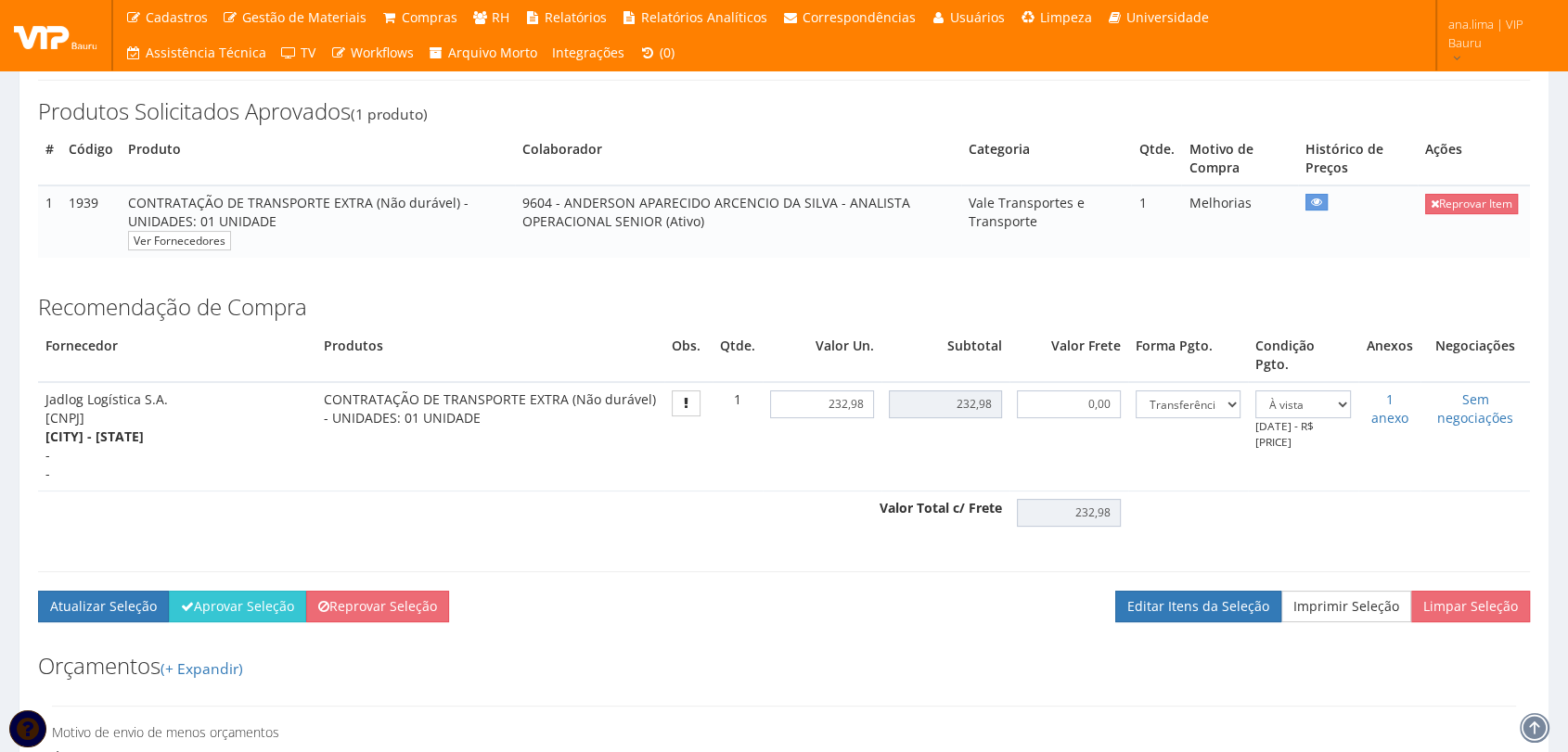 scroll, scrollTop: 309, scrollLeft: 0, axis: vertical 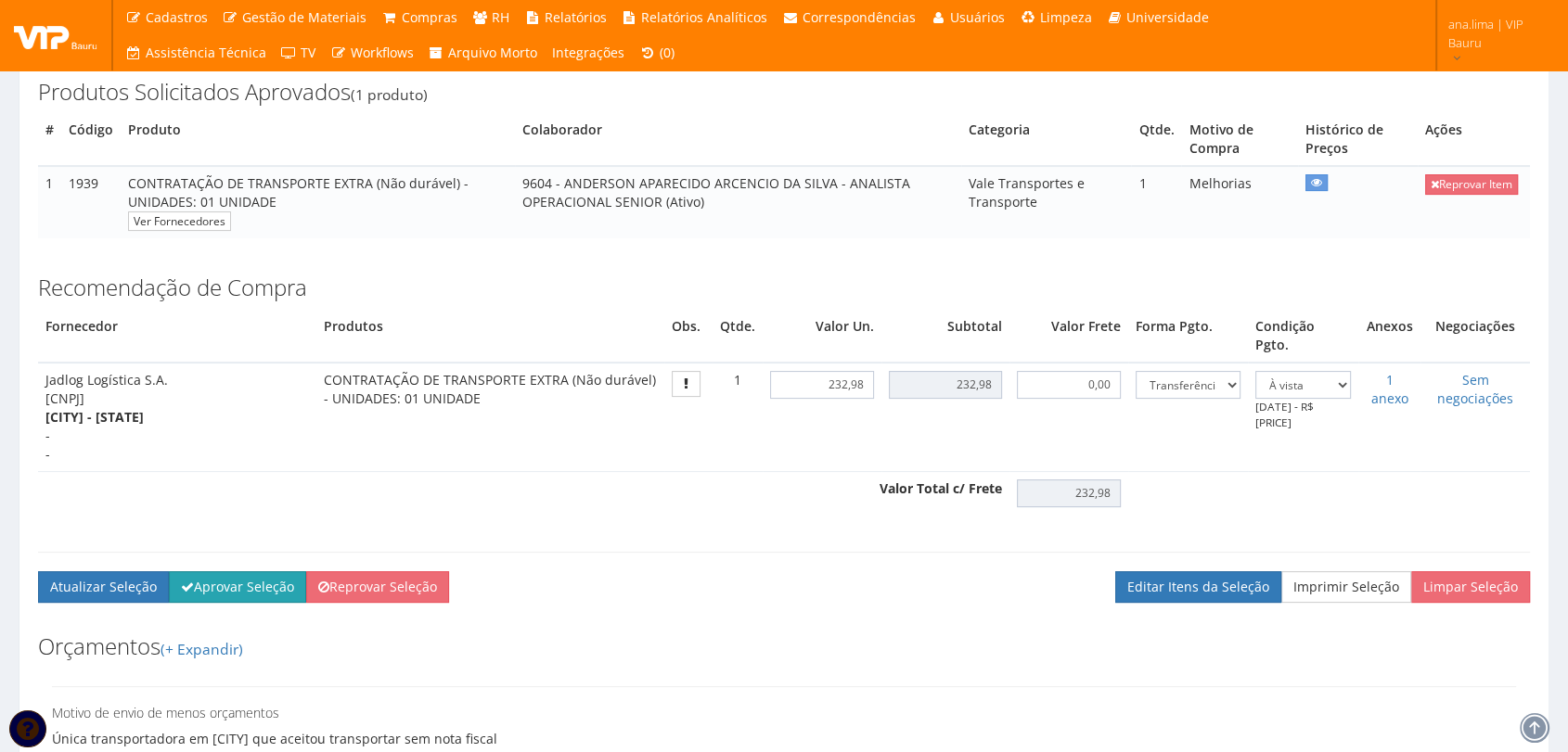 click on "Aprovar Seleção" at bounding box center (238, 587) 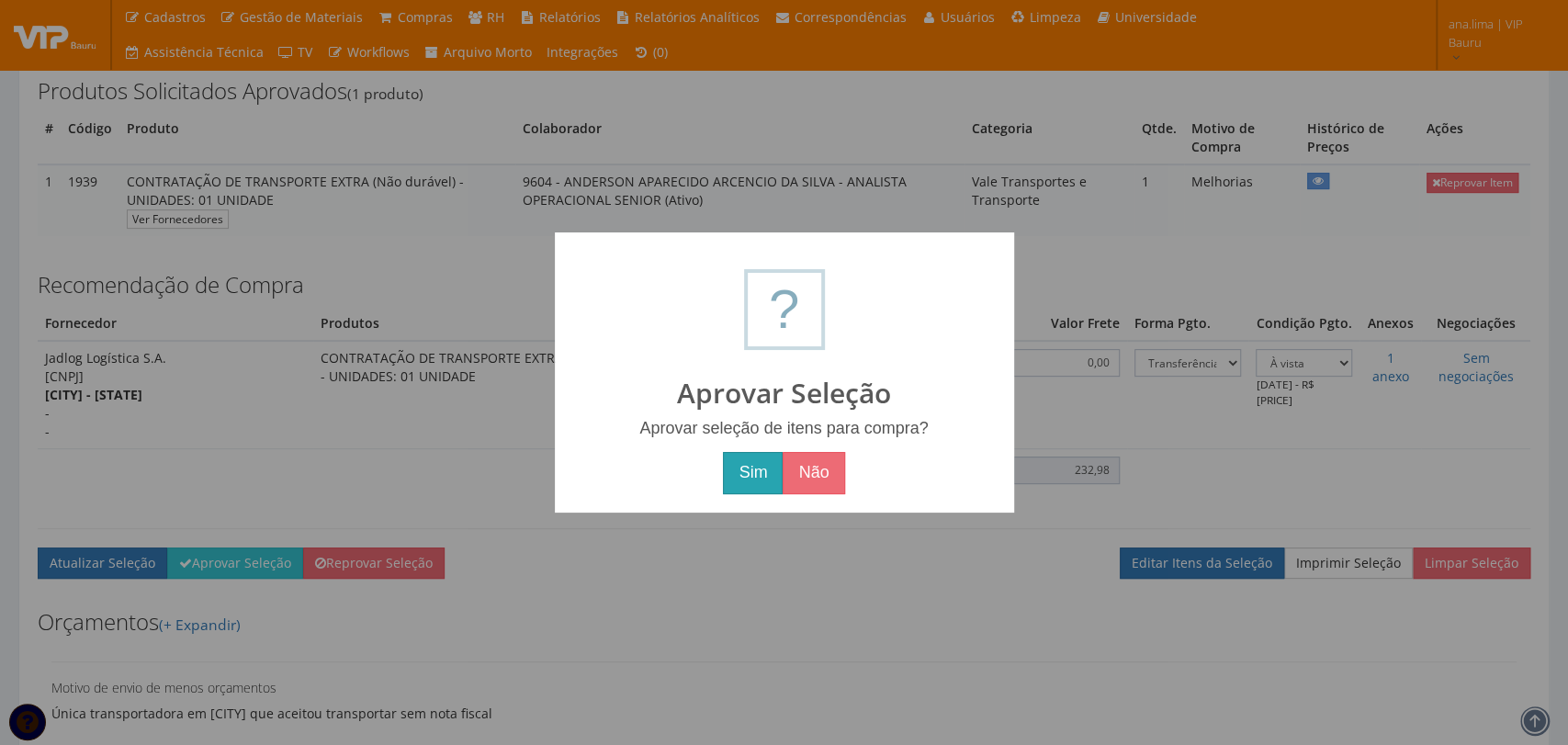 click on "Sim" at bounding box center [752, 473] 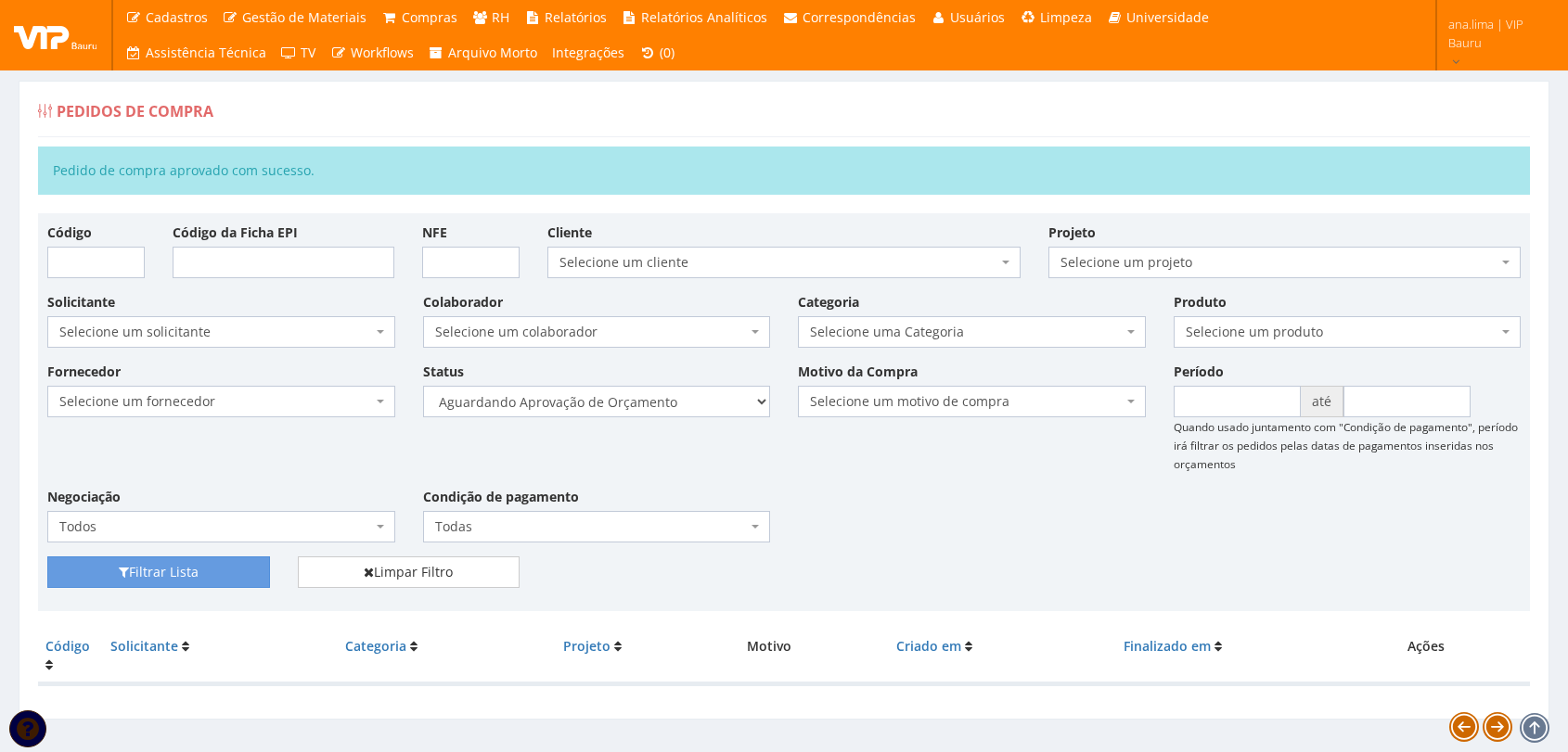 scroll, scrollTop: 0, scrollLeft: 0, axis: both 